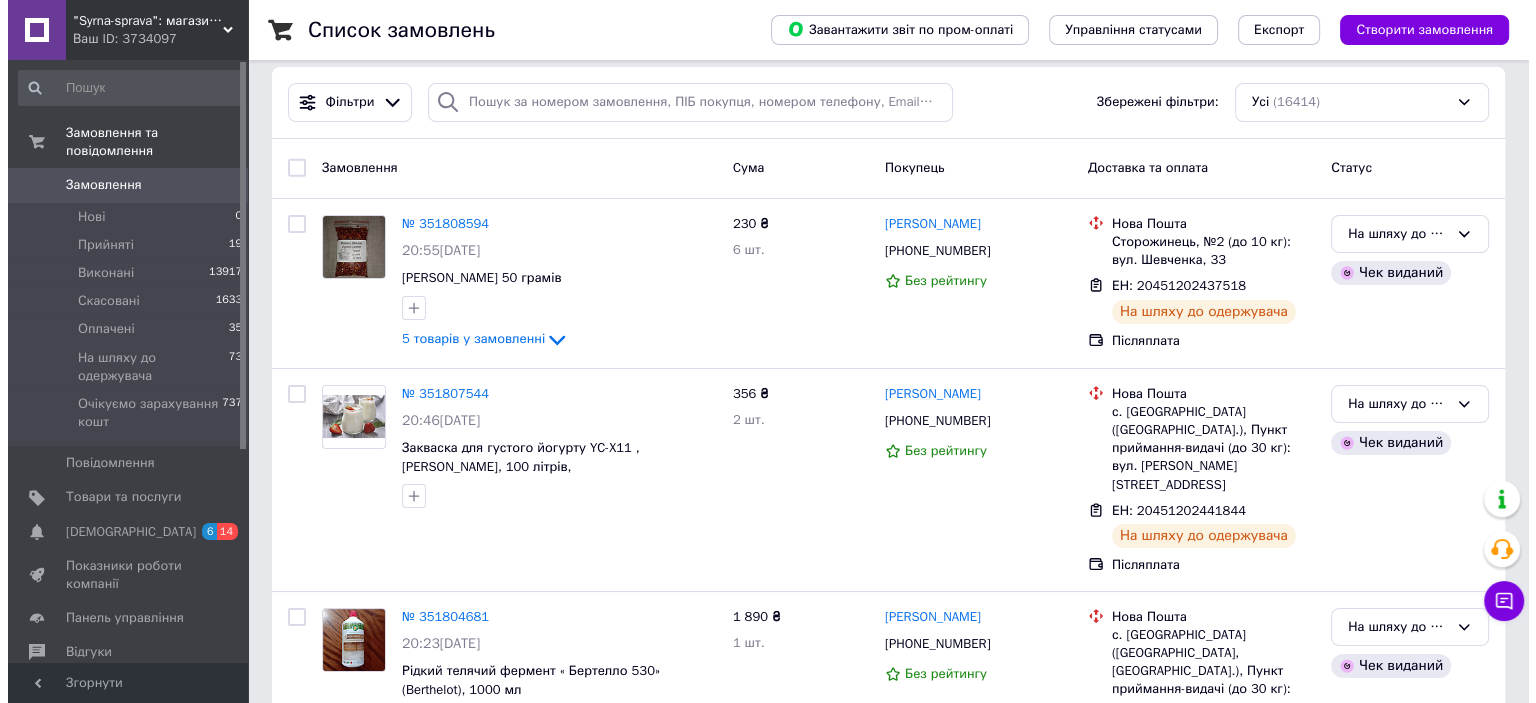 scroll, scrollTop: 0, scrollLeft: 0, axis: both 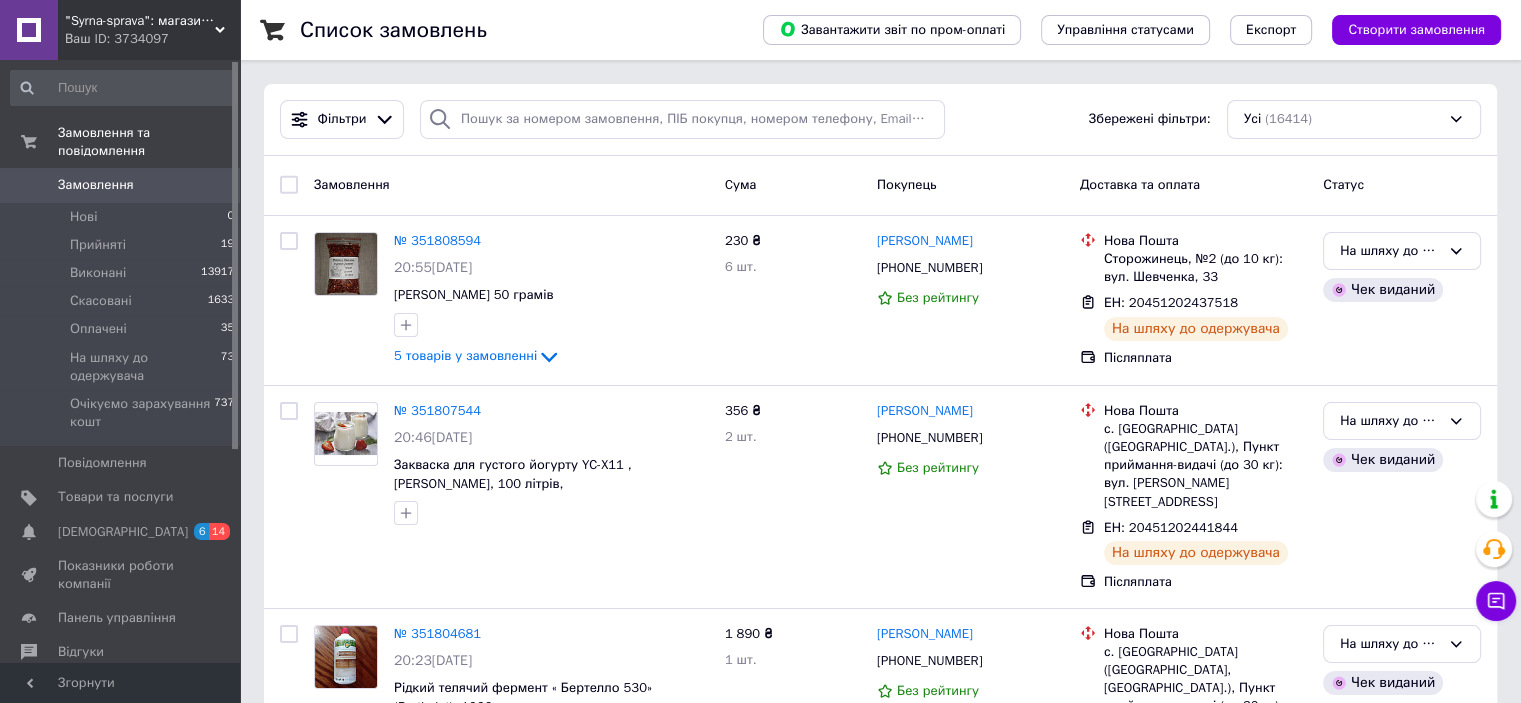 click on "Замовлення 0" at bounding box center (123, 185) 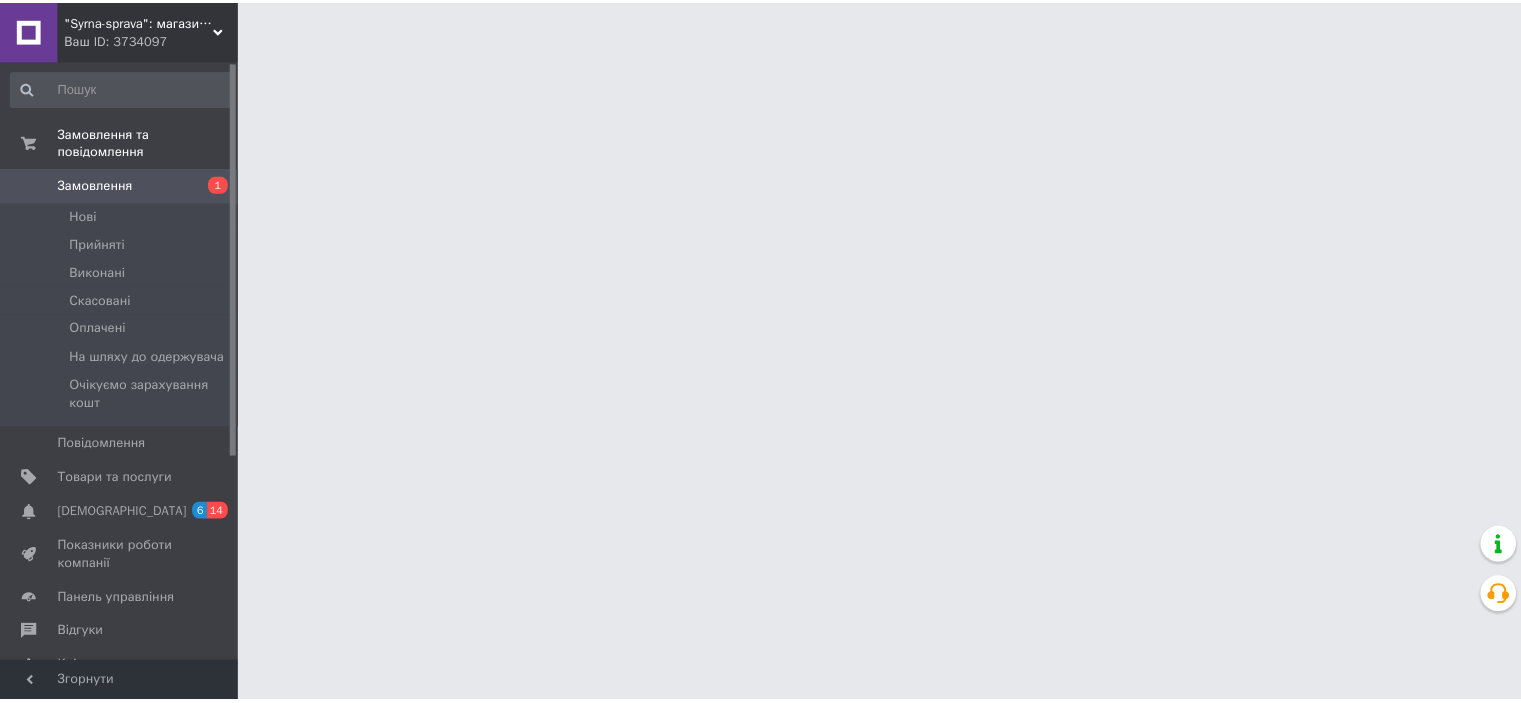 scroll, scrollTop: 0, scrollLeft: 0, axis: both 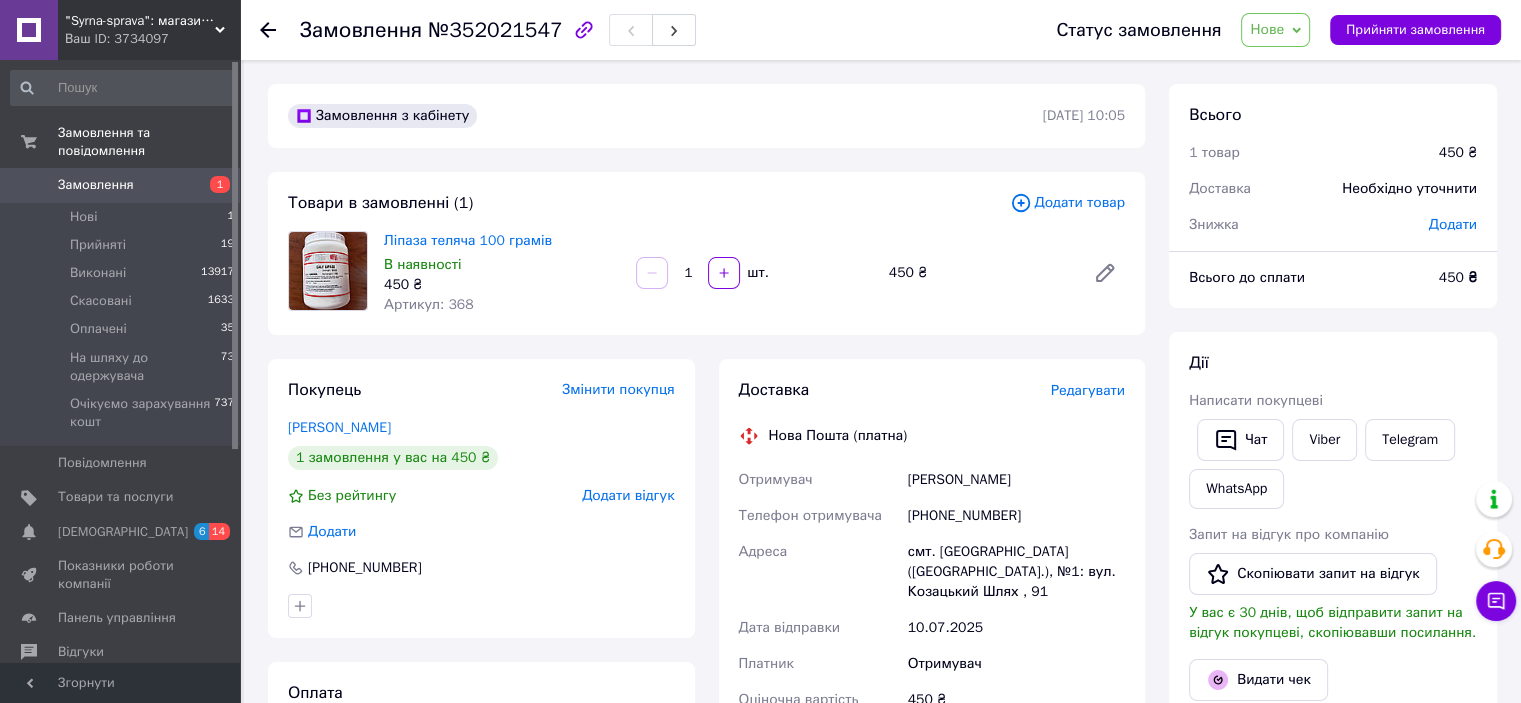 click on "Редагувати" at bounding box center (1088, 390) 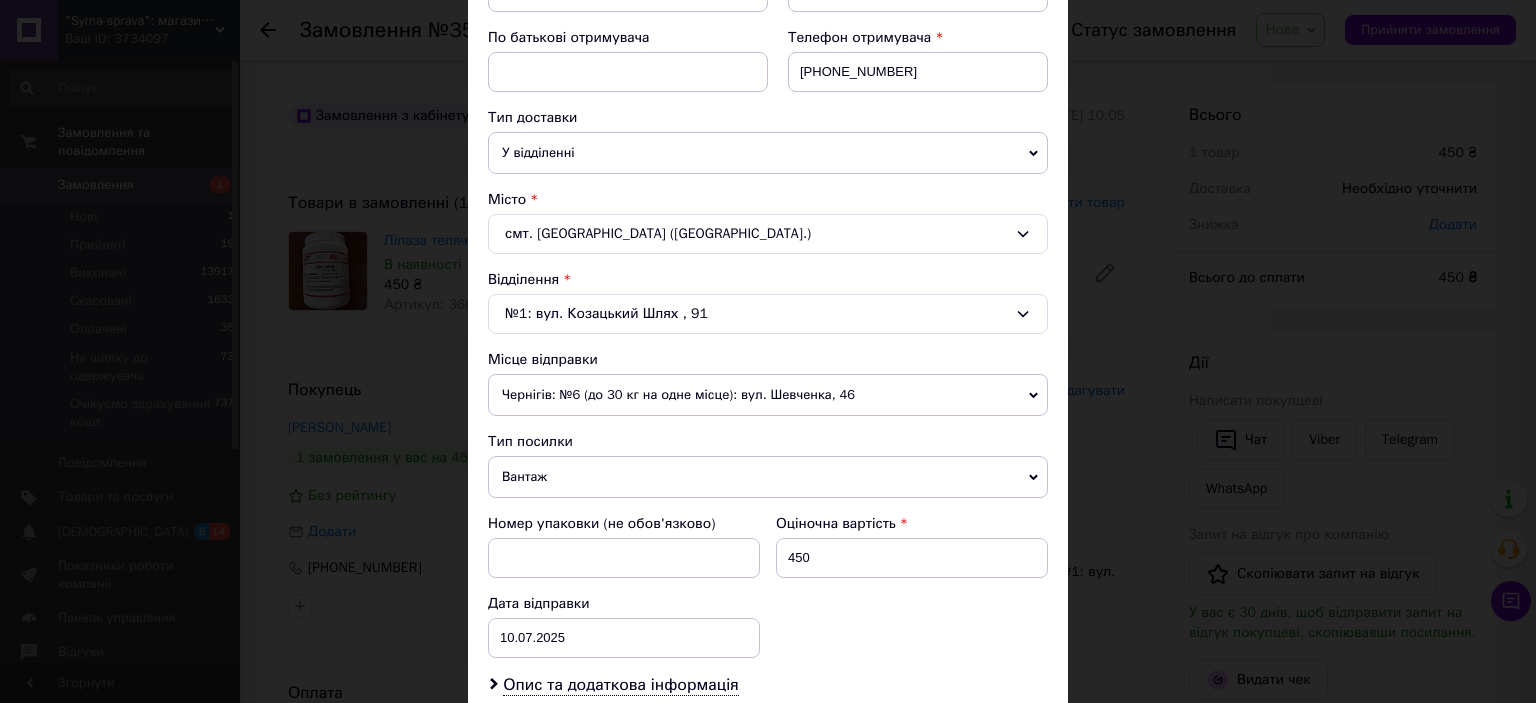 scroll, scrollTop: 400, scrollLeft: 0, axis: vertical 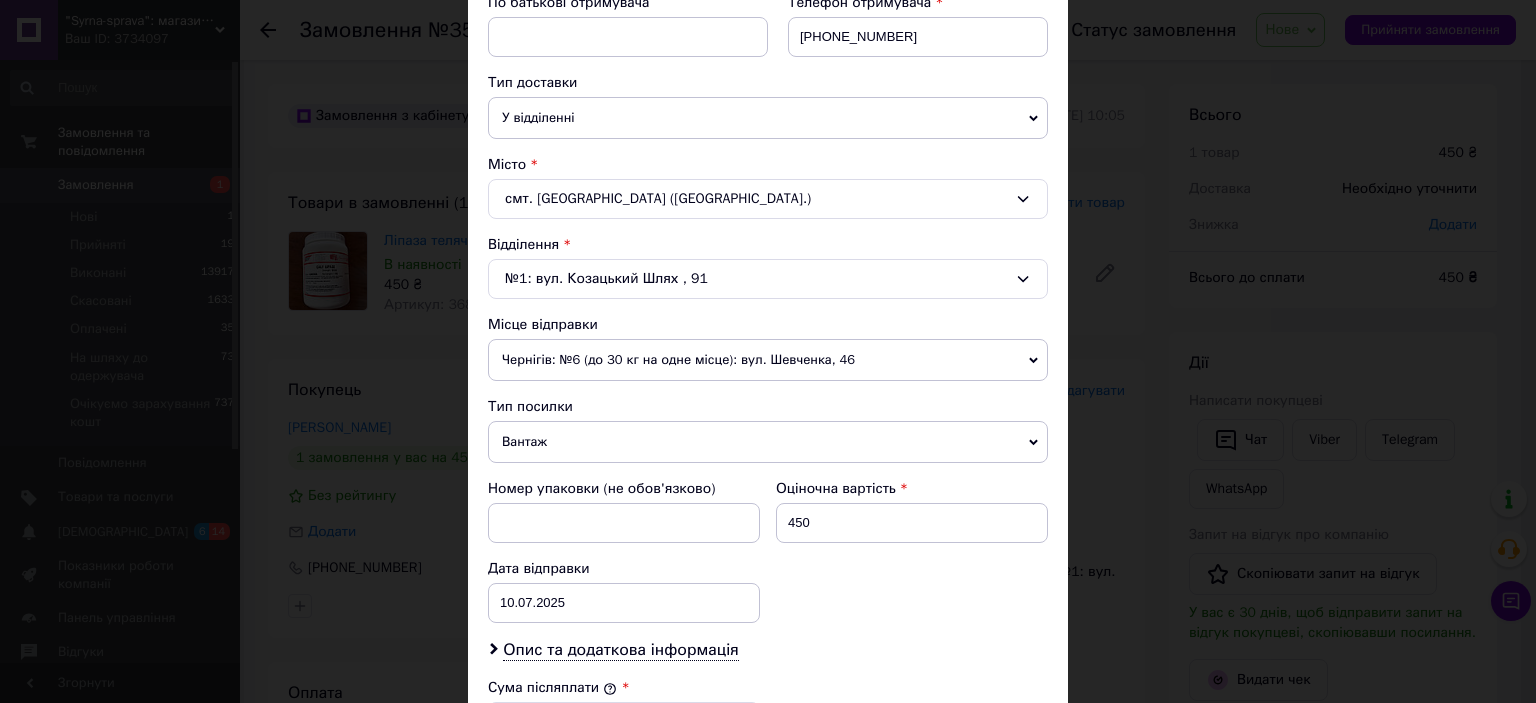 click on "№1: вул. Козацький Шлях , 91" at bounding box center [768, 279] 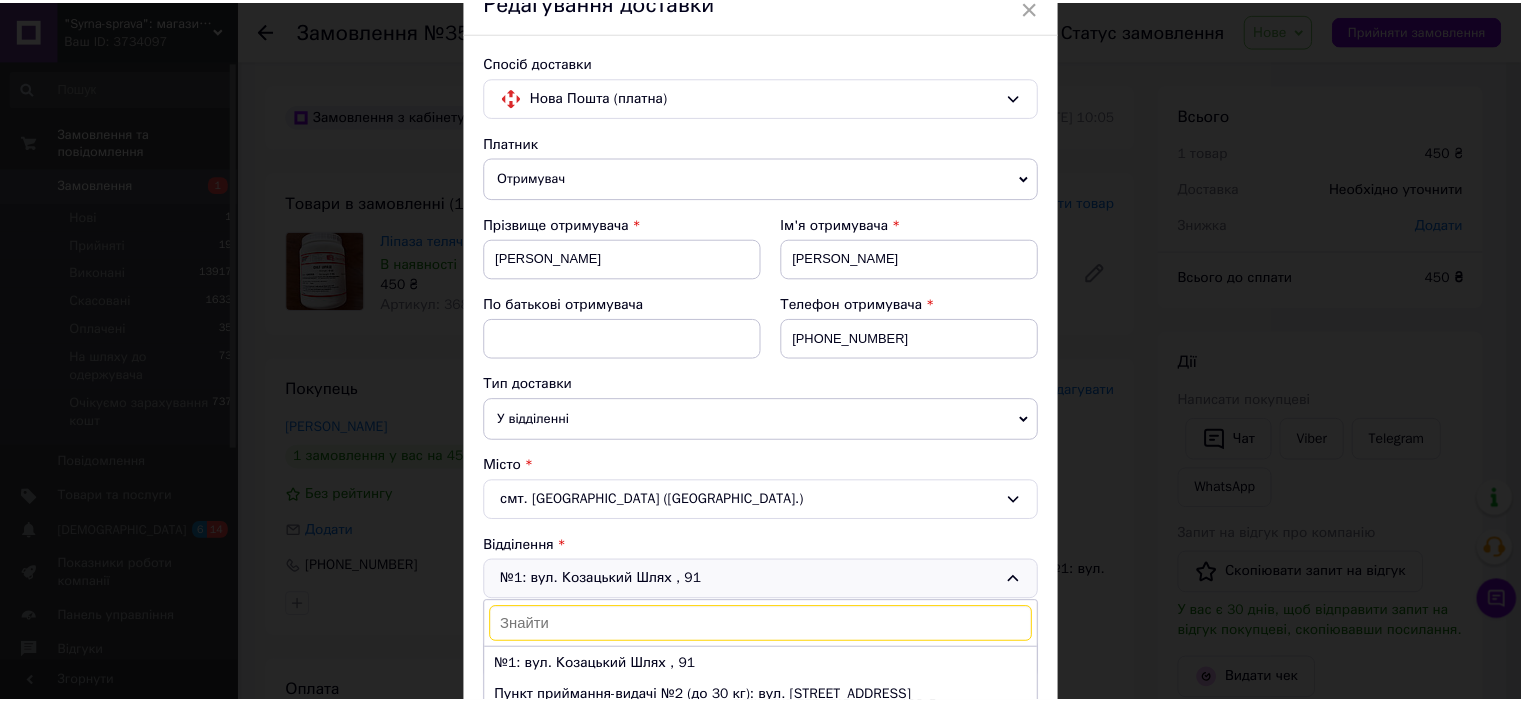 scroll, scrollTop: 0, scrollLeft: 0, axis: both 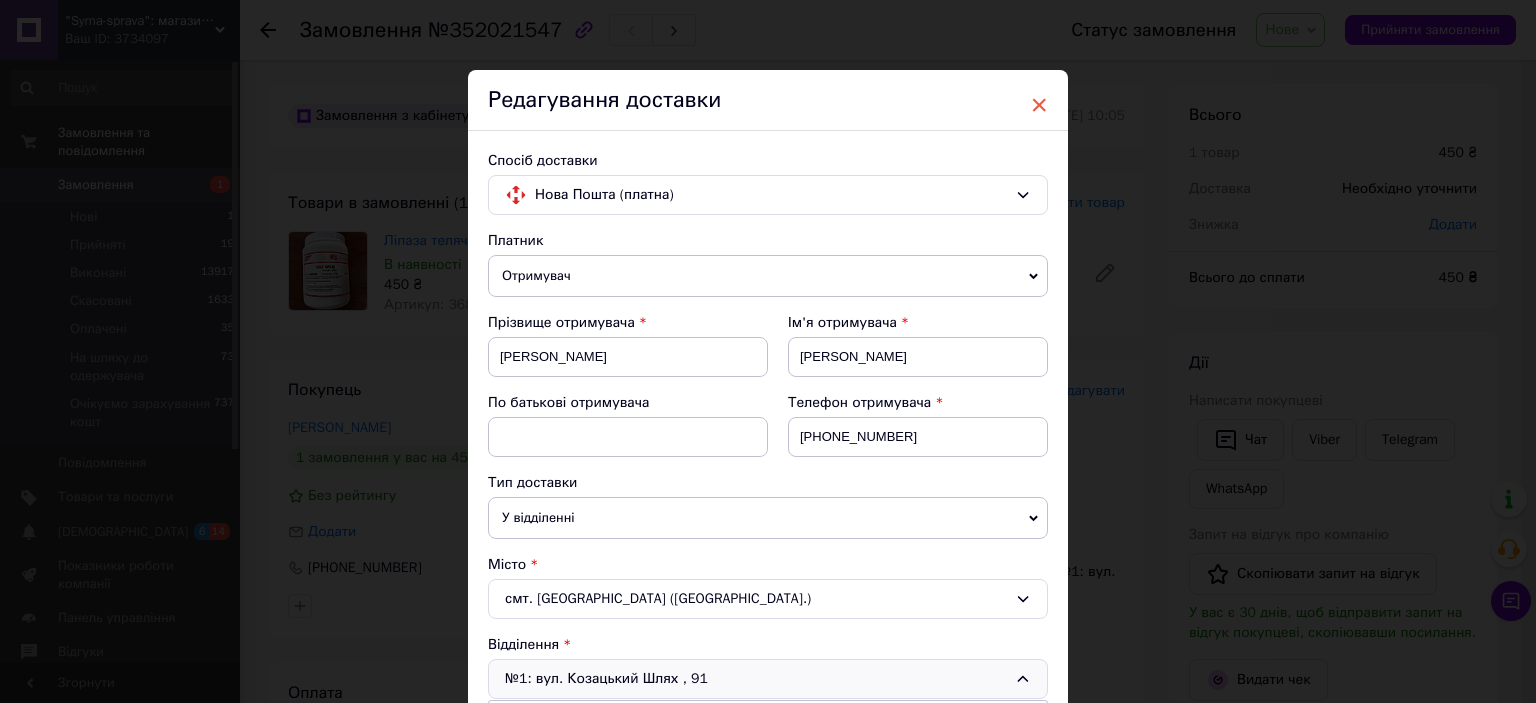 click on "×" at bounding box center [1039, 105] 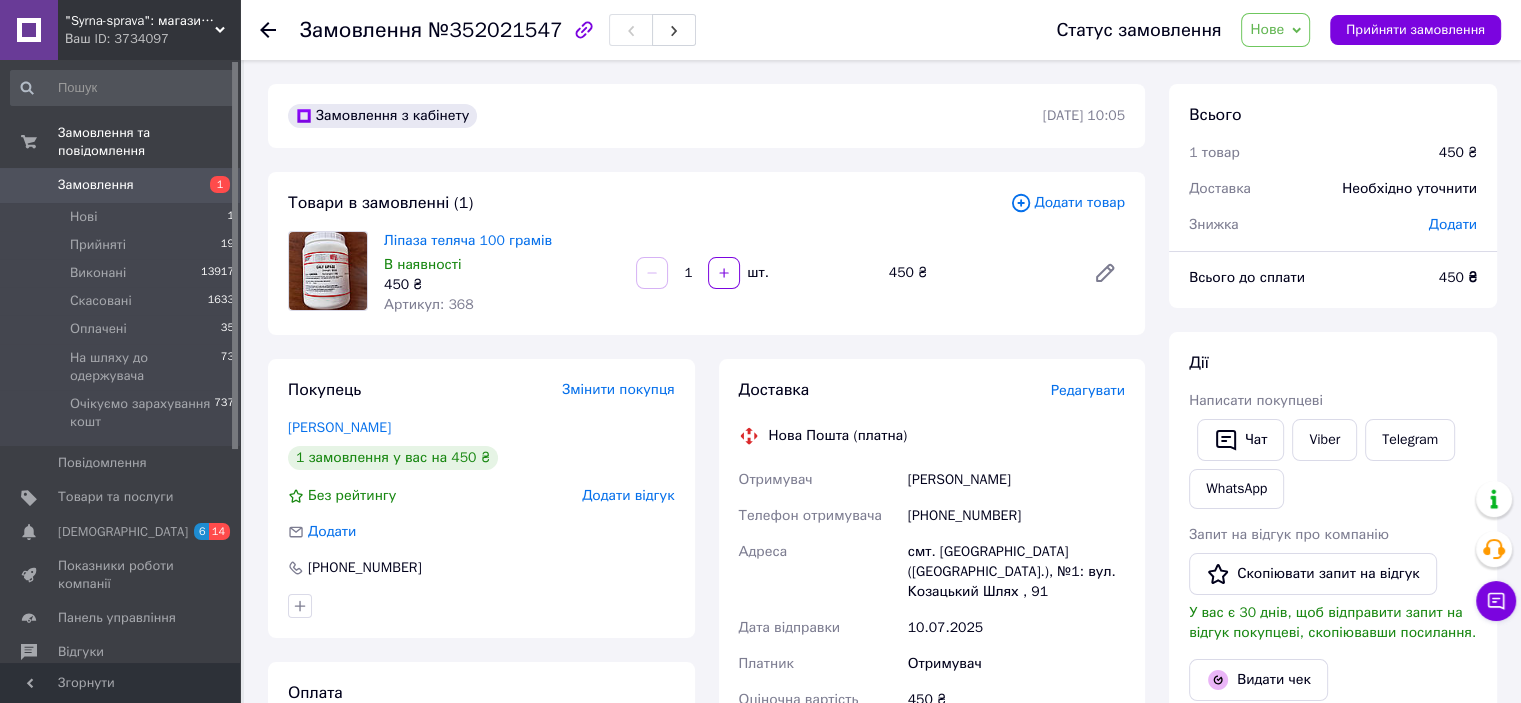 click on "Додати товар" at bounding box center [1067, 203] 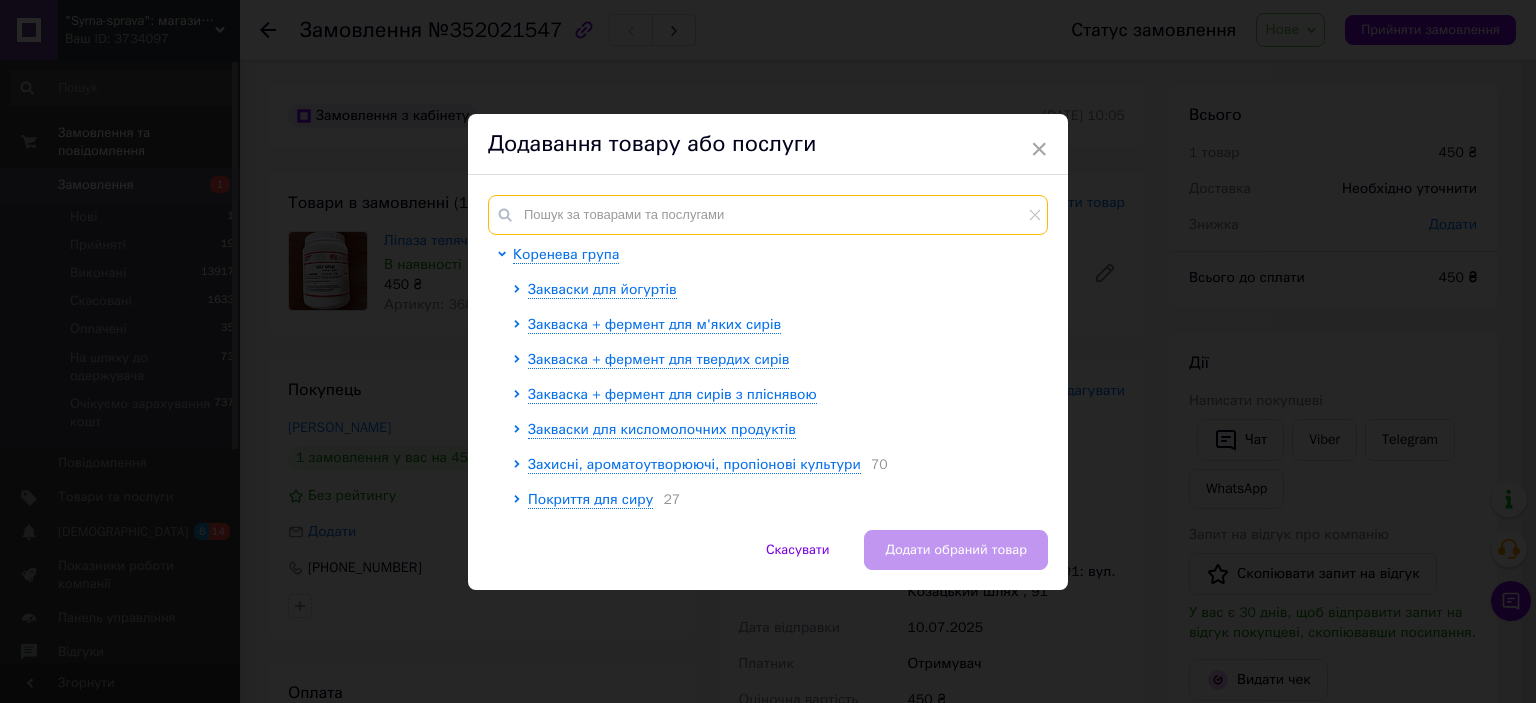 click at bounding box center (768, 215) 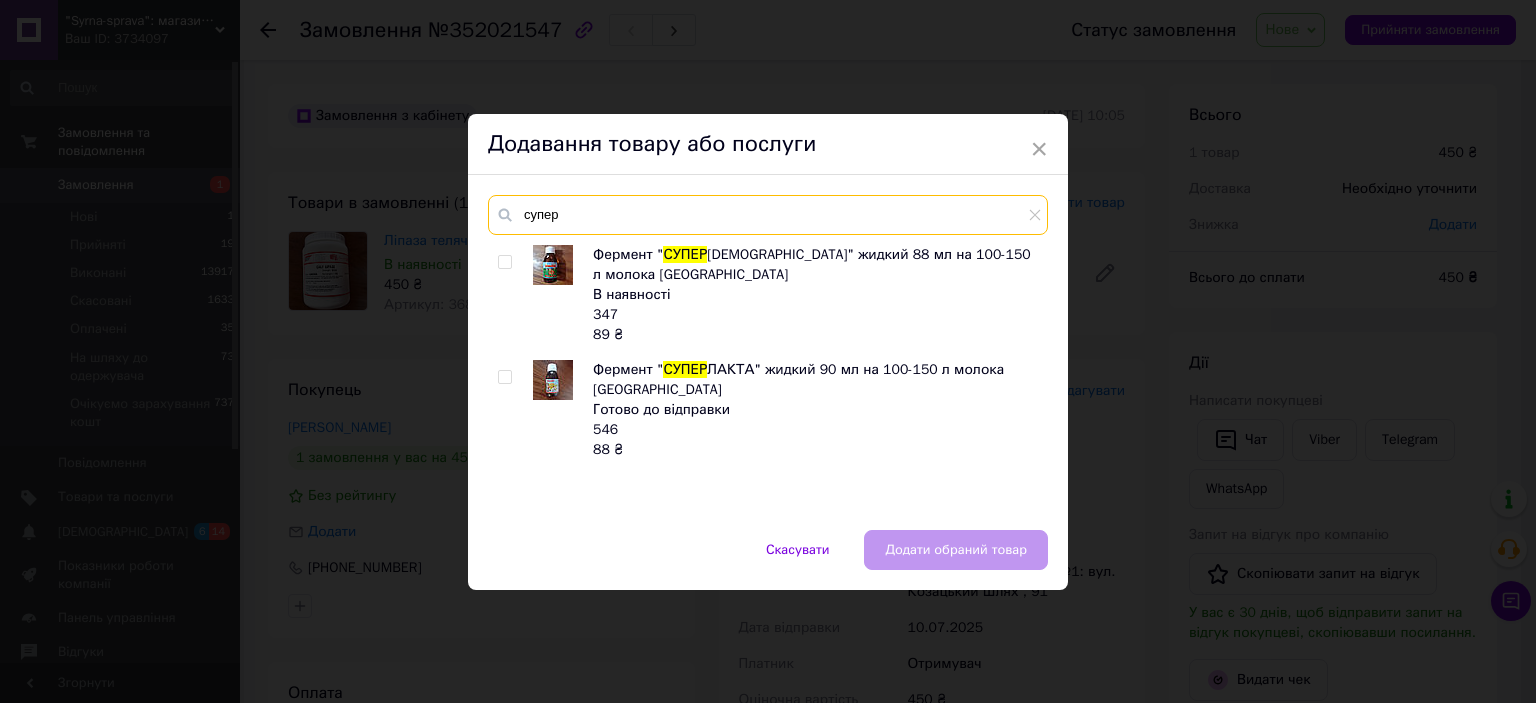 type on "супер" 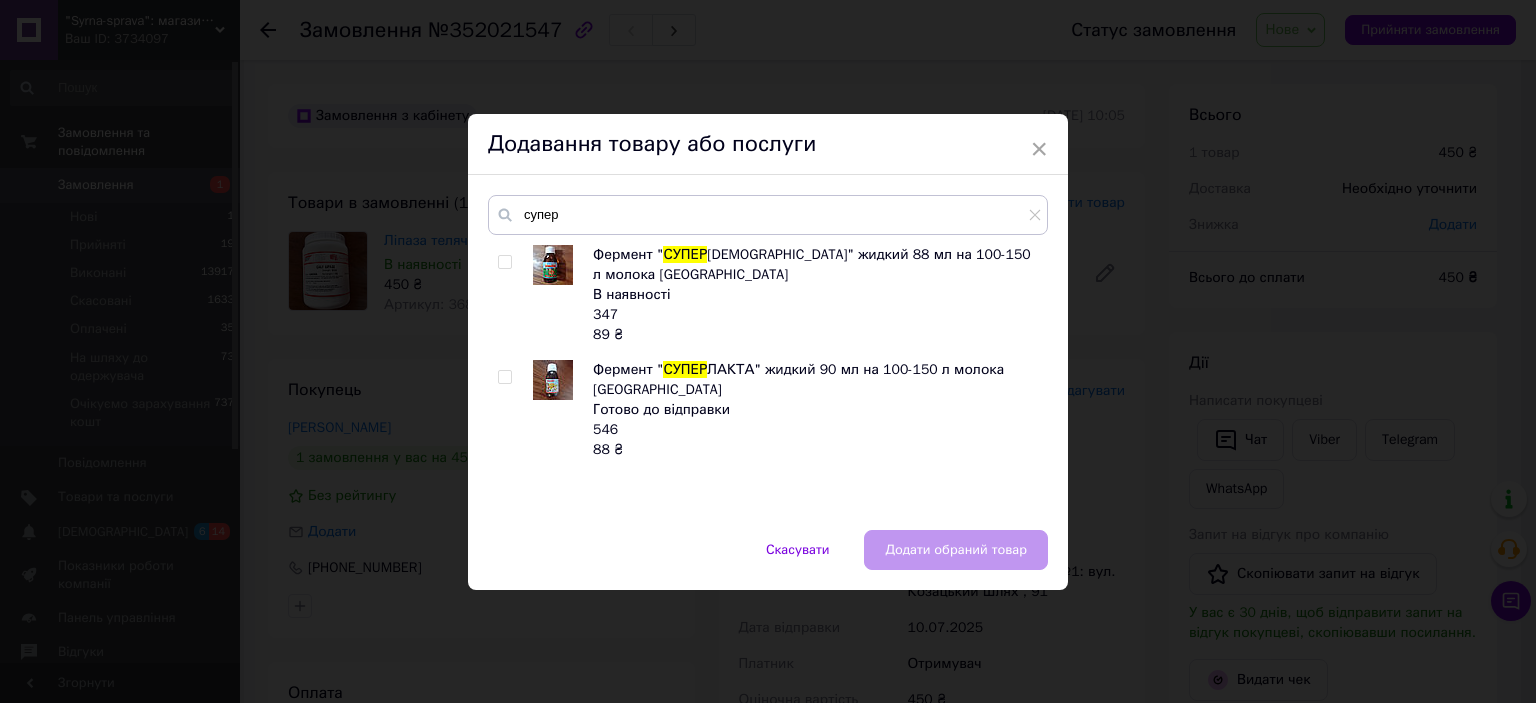 drag, startPoint x: 498, startPoint y: 262, endPoint x: 642, endPoint y: 362, distance: 175.31685 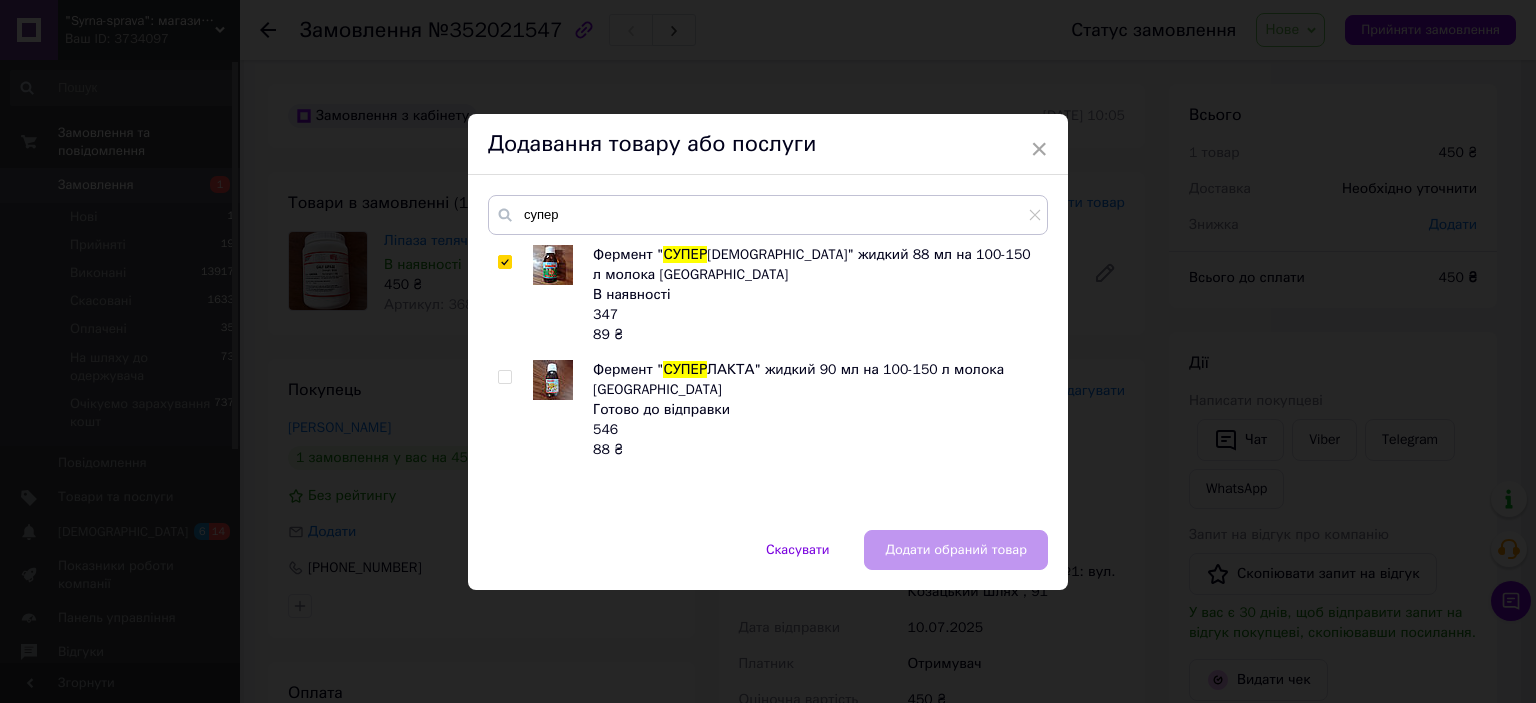 checkbox on "true" 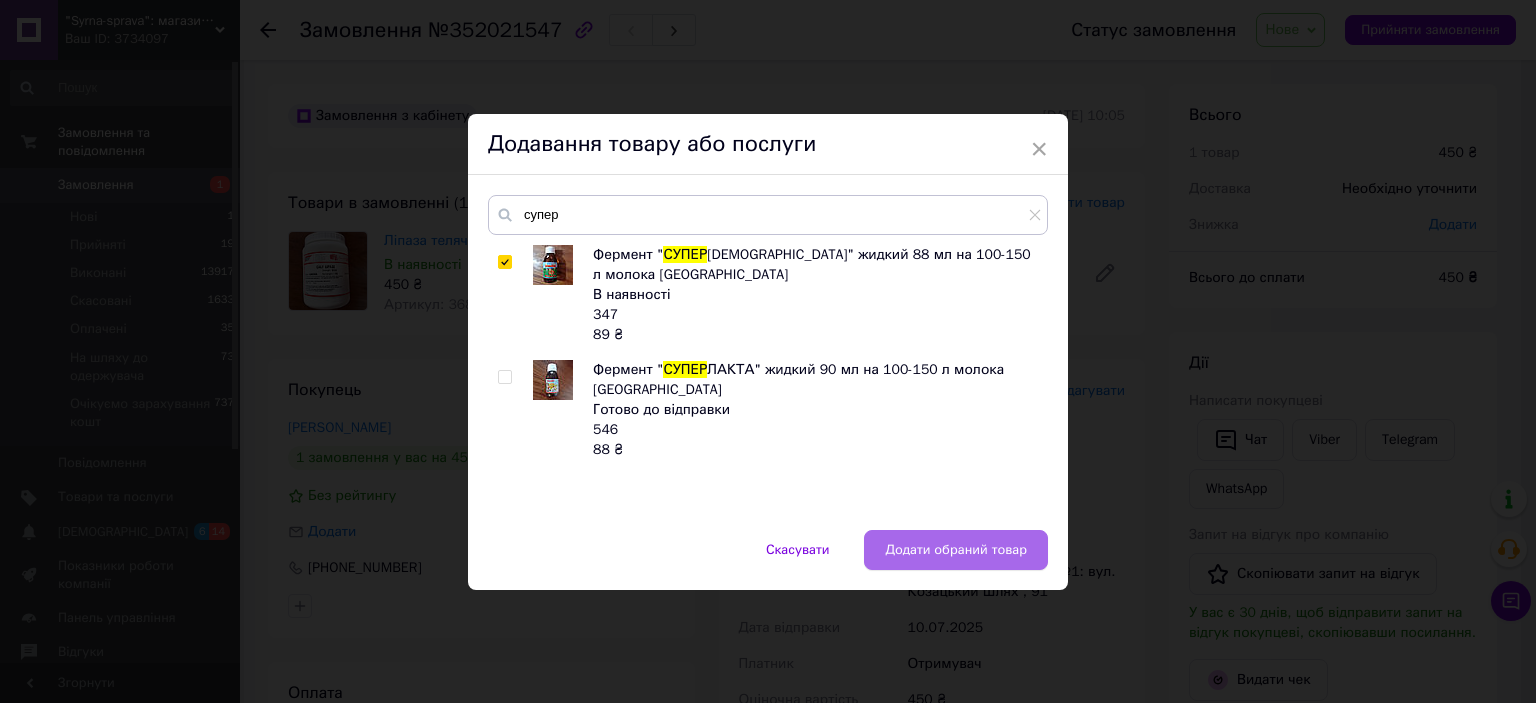click on "Додати обраний товар" at bounding box center (956, 550) 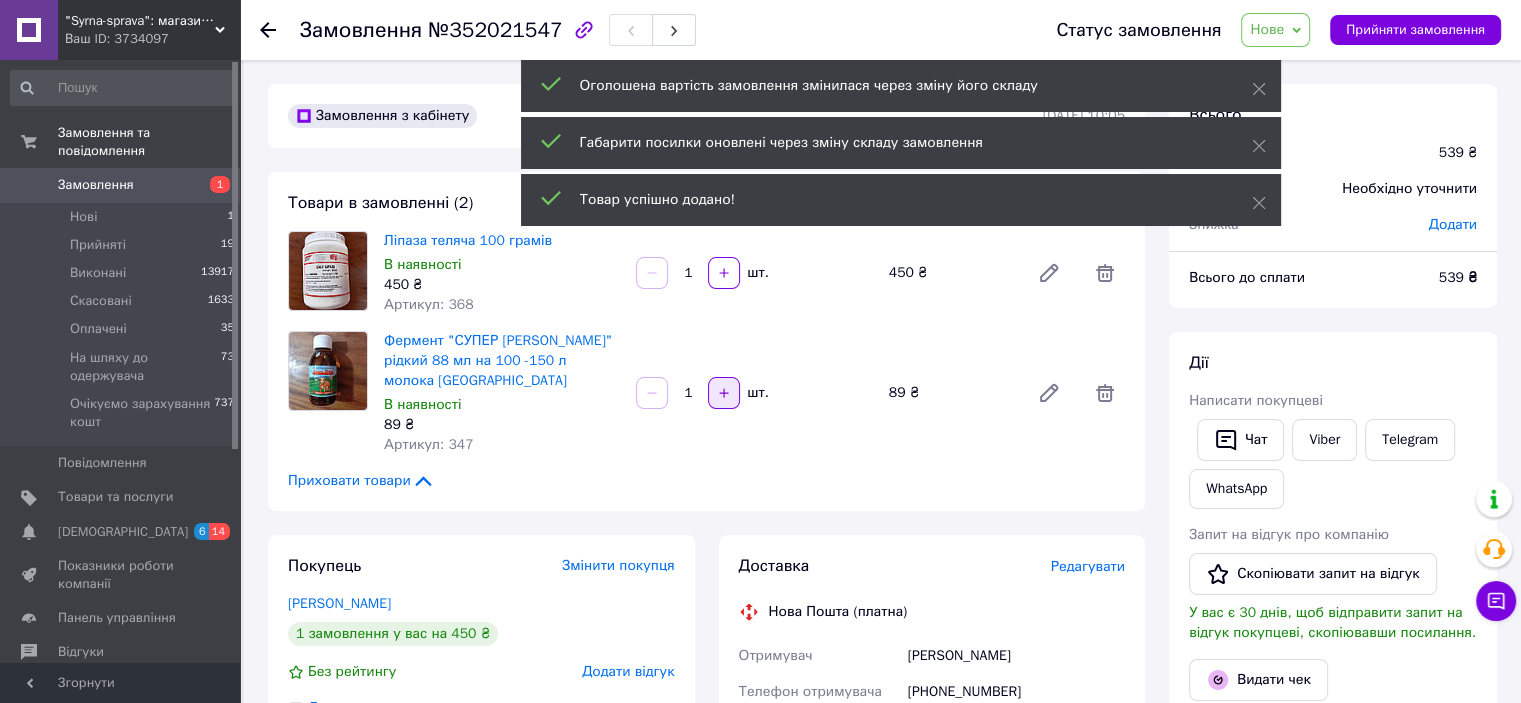 click 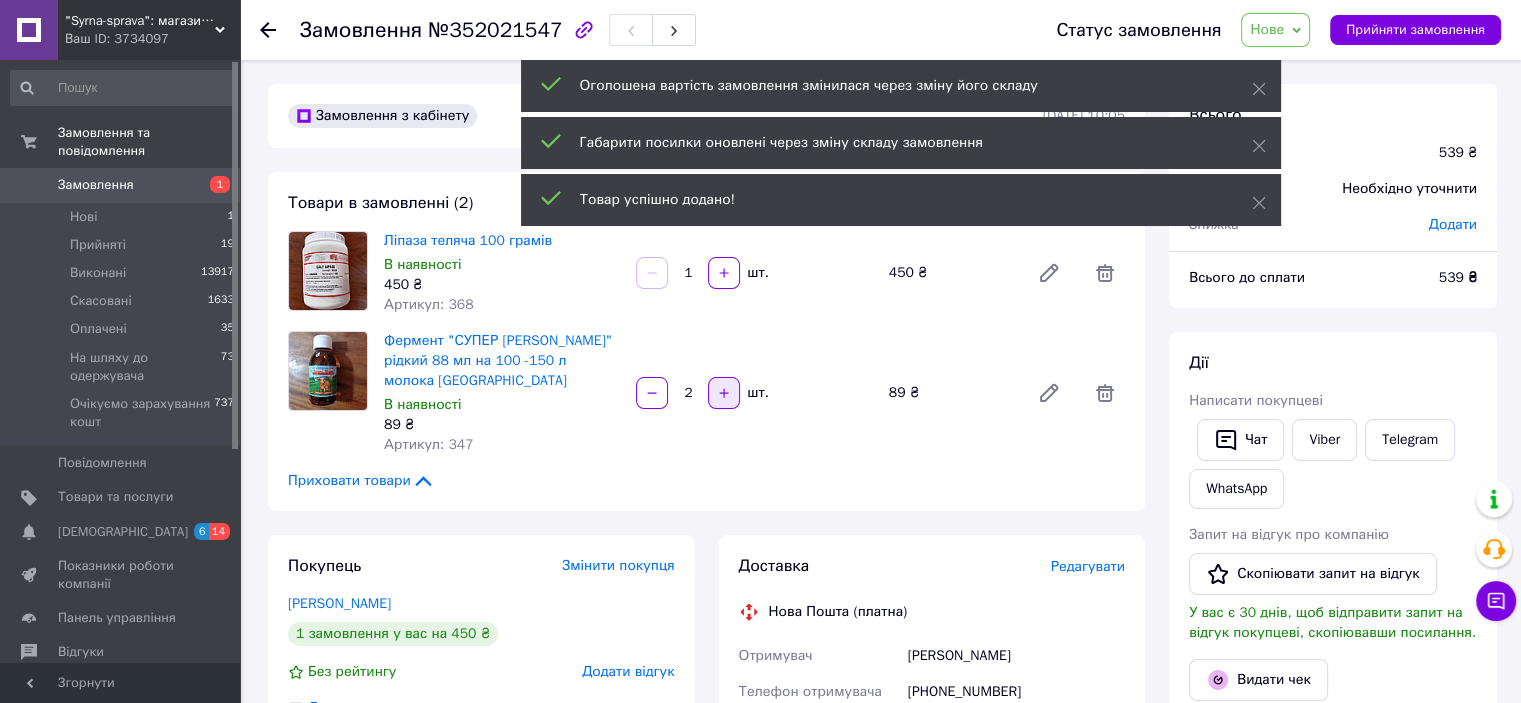 click 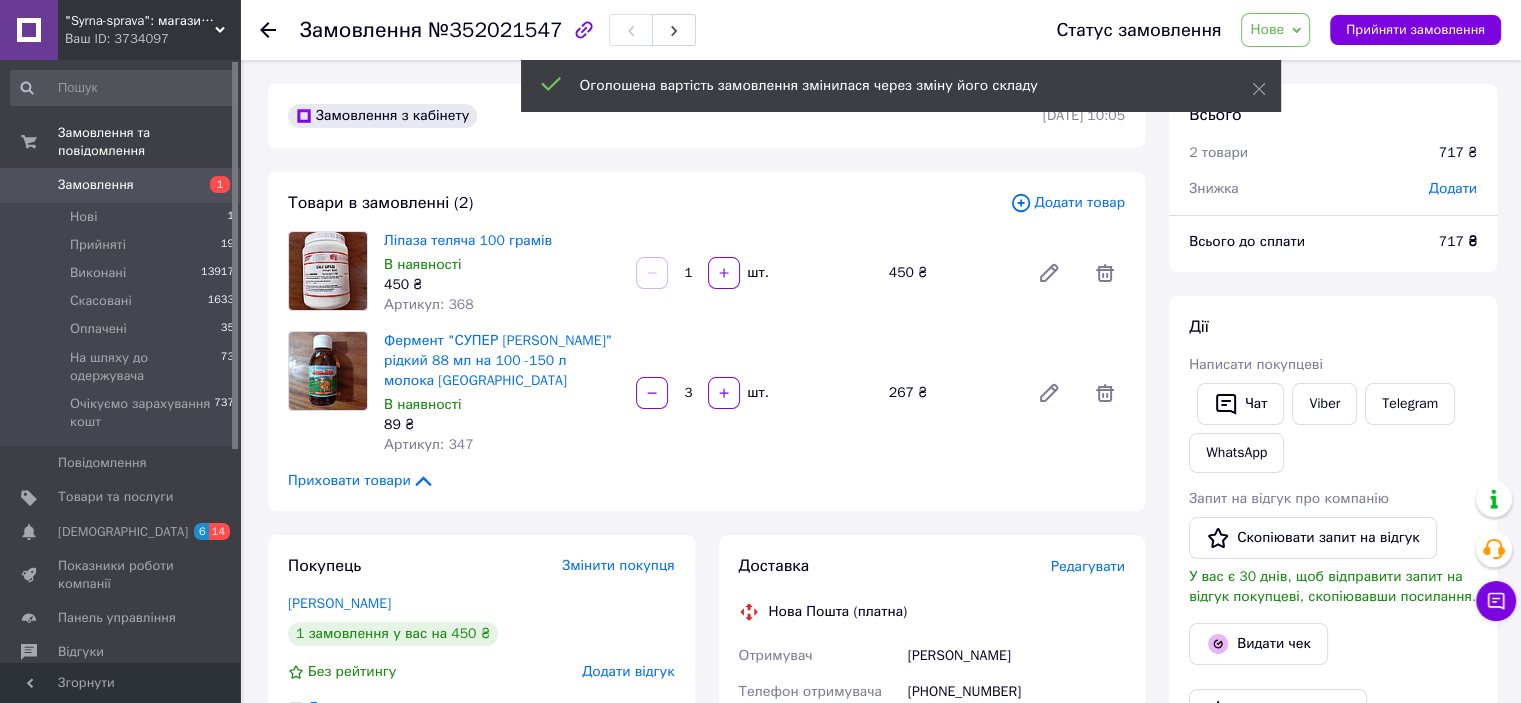 click on "Нове" at bounding box center (1275, 30) 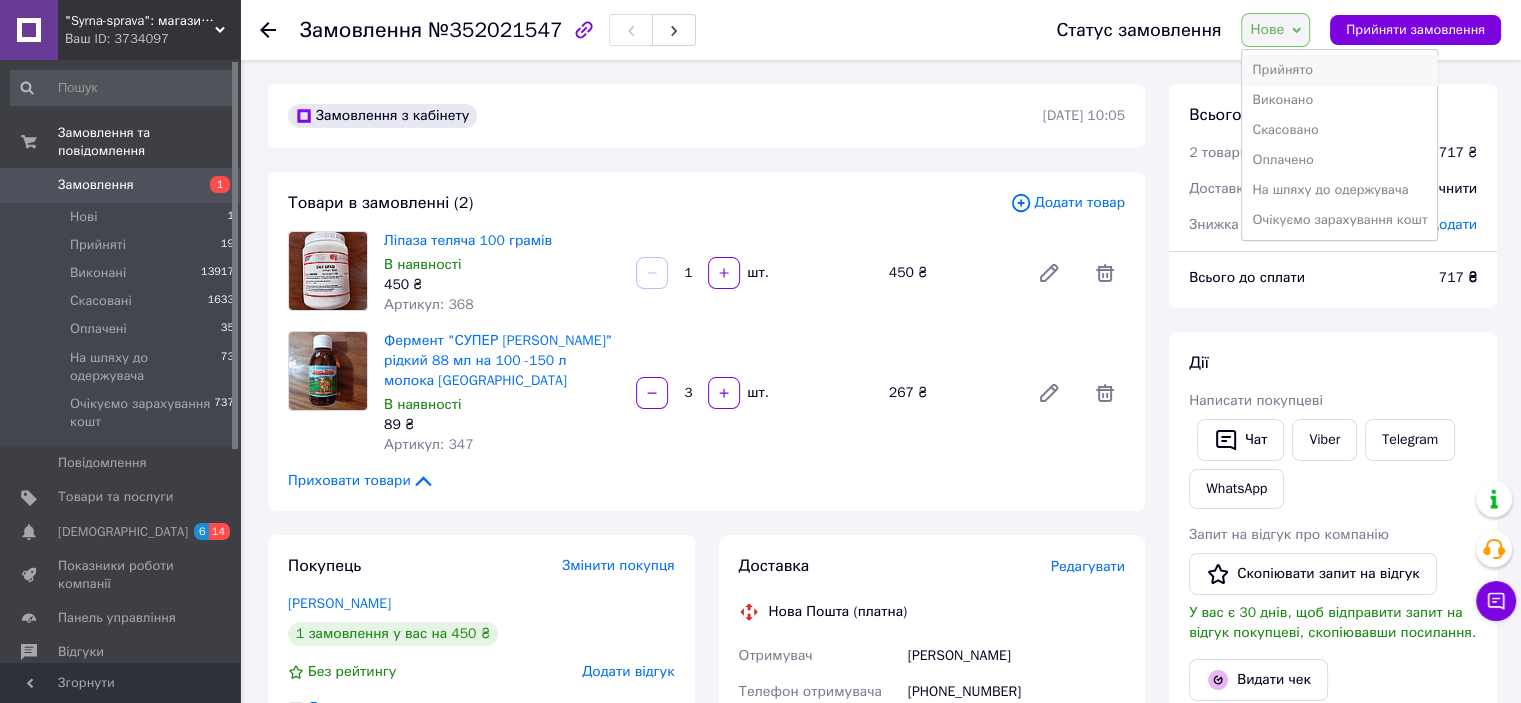 click on "Прийнято" at bounding box center [1339, 70] 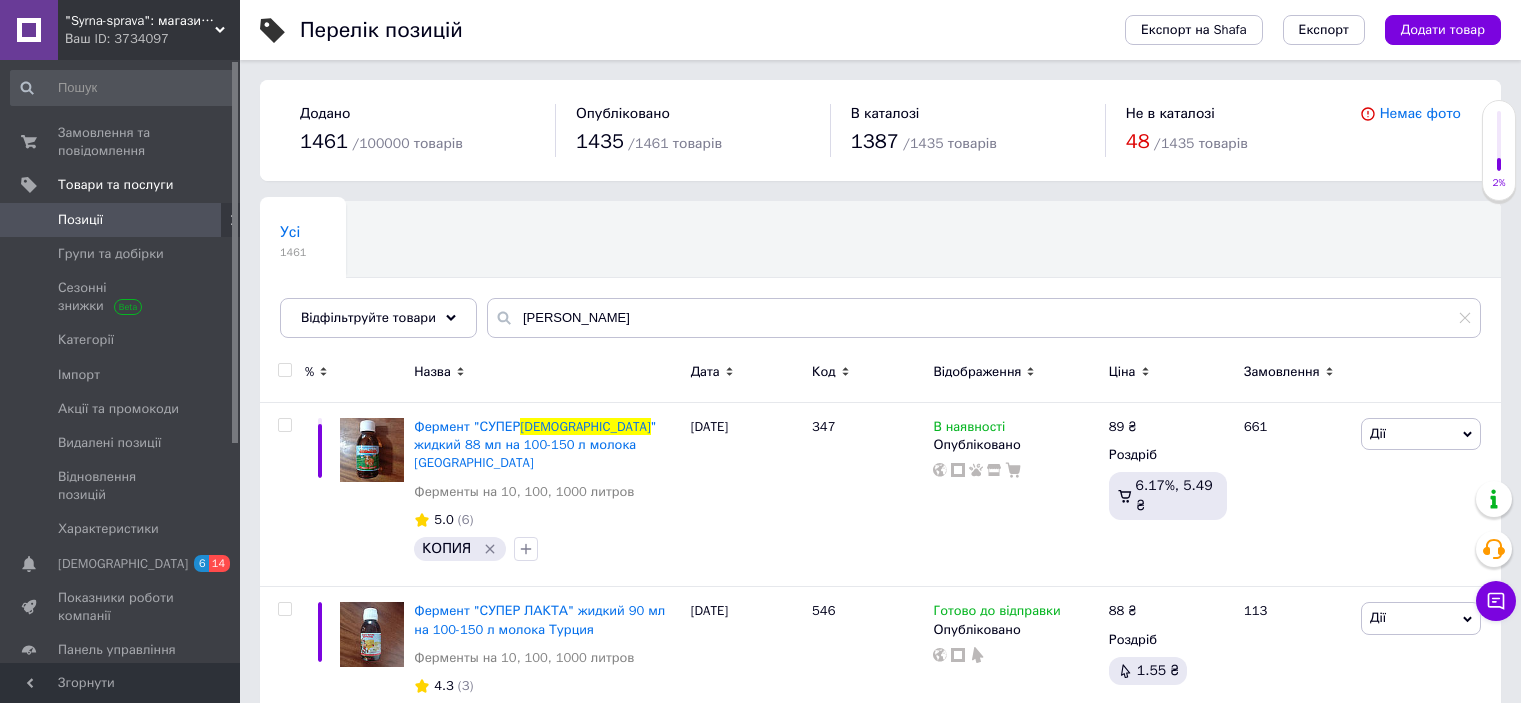 scroll, scrollTop: 0, scrollLeft: 0, axis: both 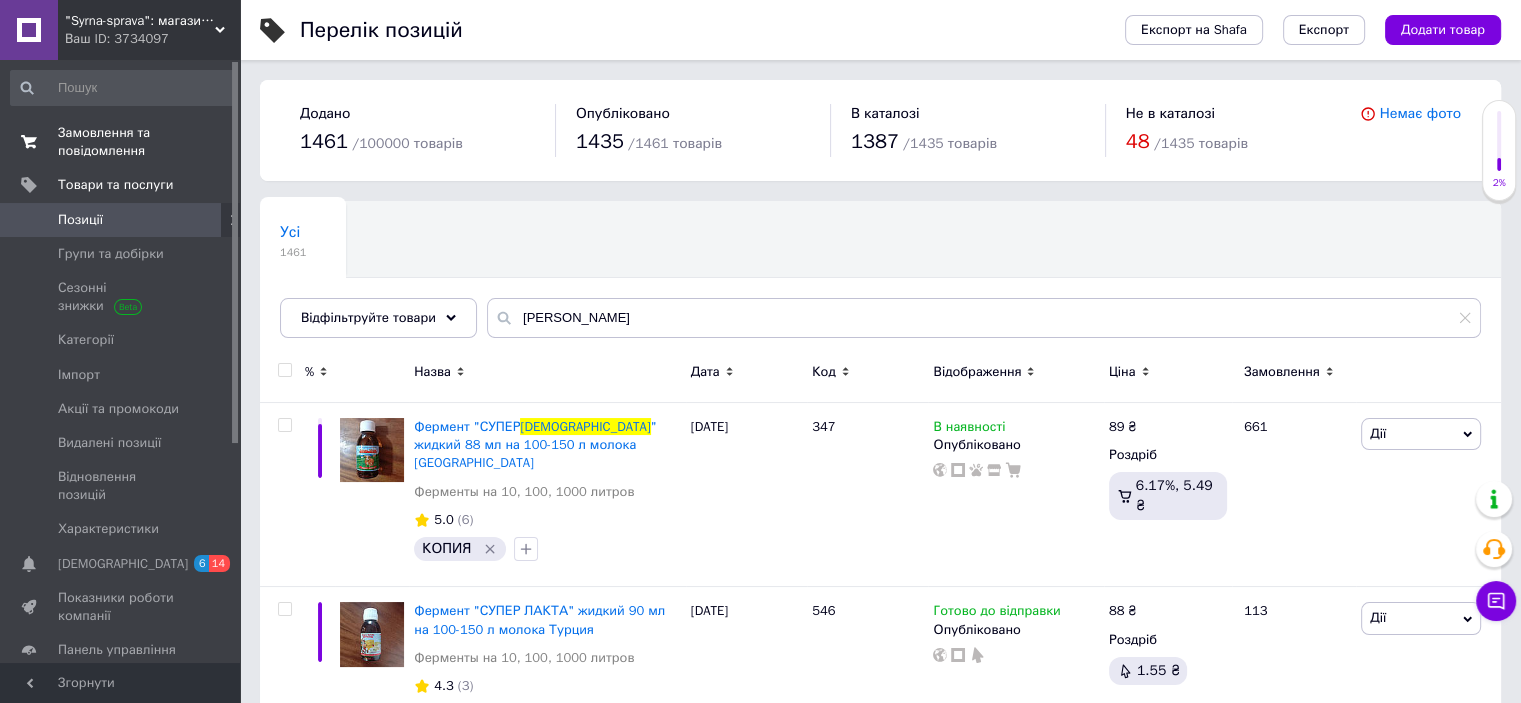 click on "Замовлення та повідомлення" at bounding box center (121, 142) 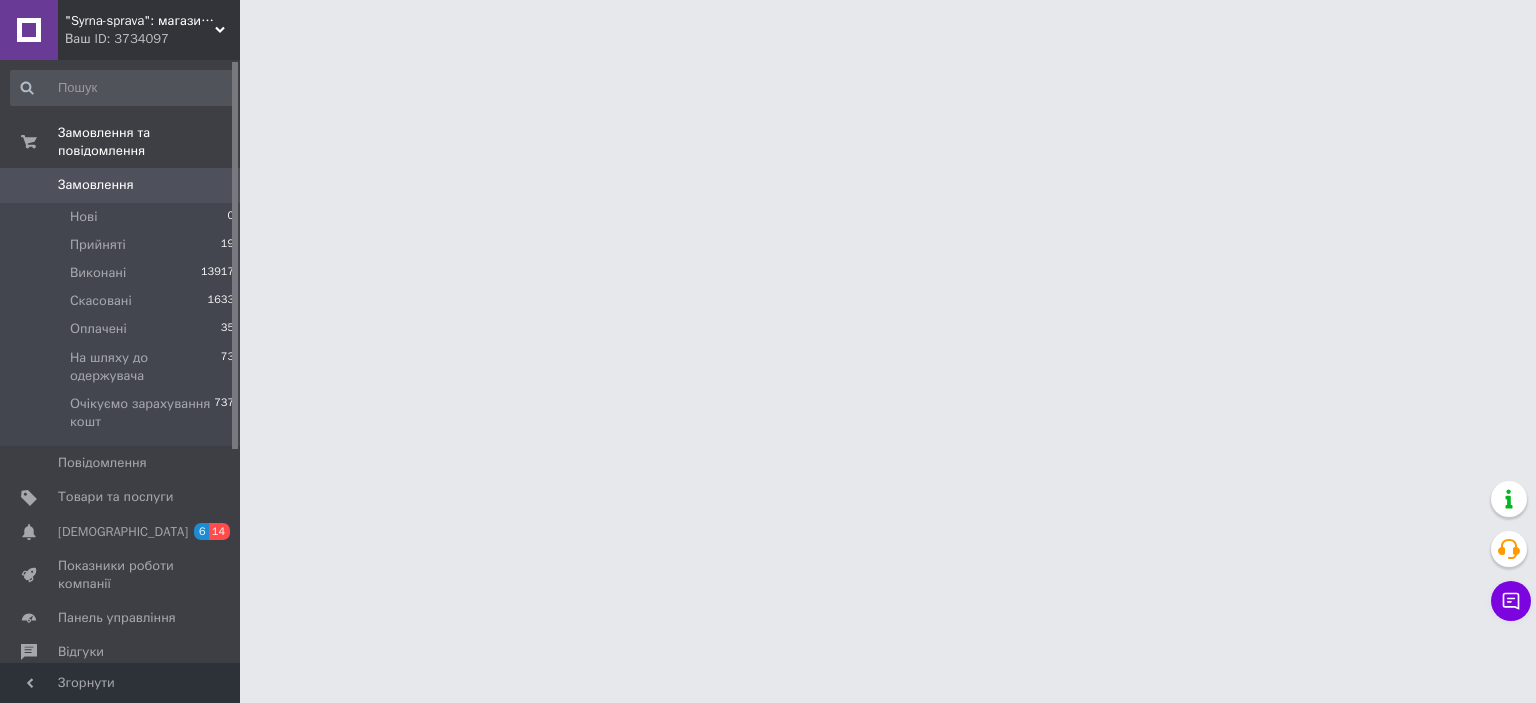 click on "Замовлення" at bounding box center [96, 185] 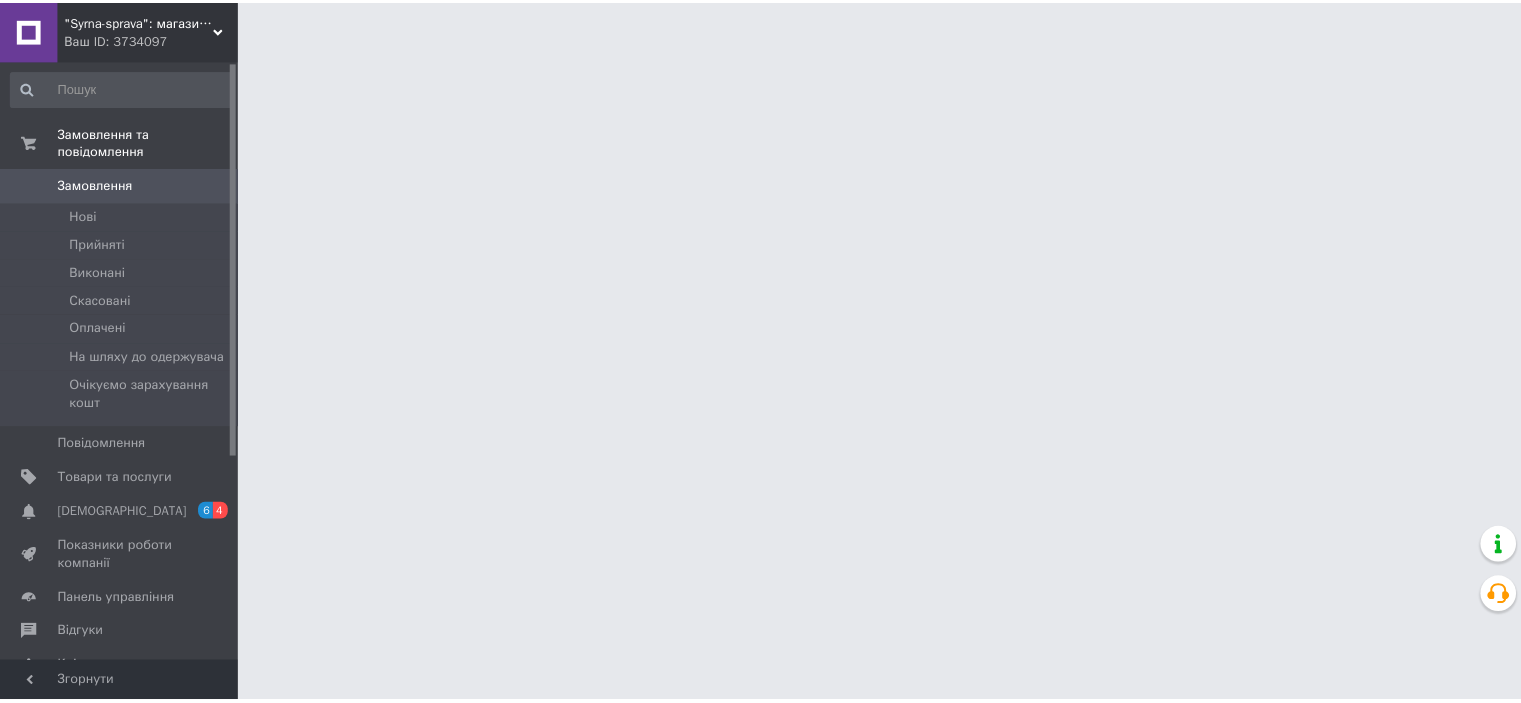 scroll, scrollTop: 0, scrollLeft: 0, axis: both 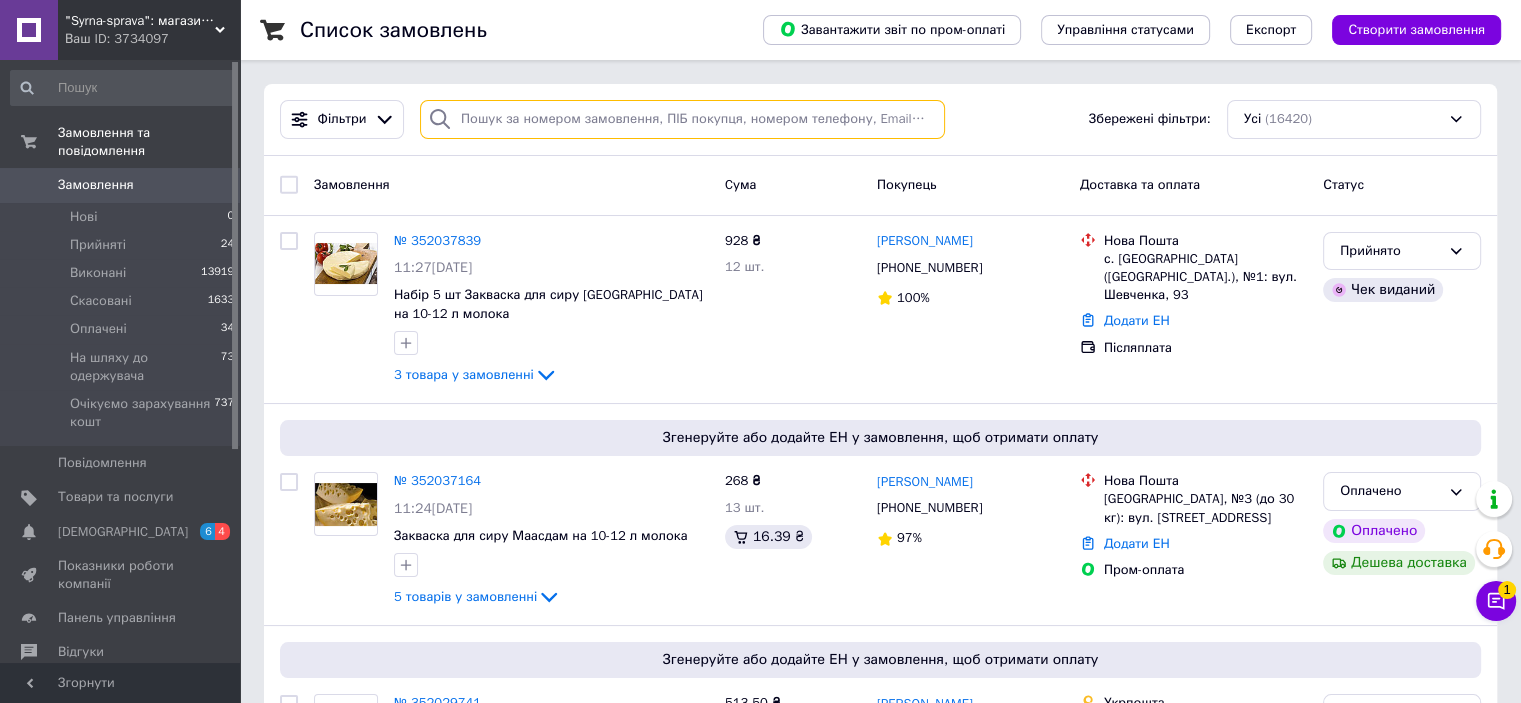 click at bounding box center (682, 119) 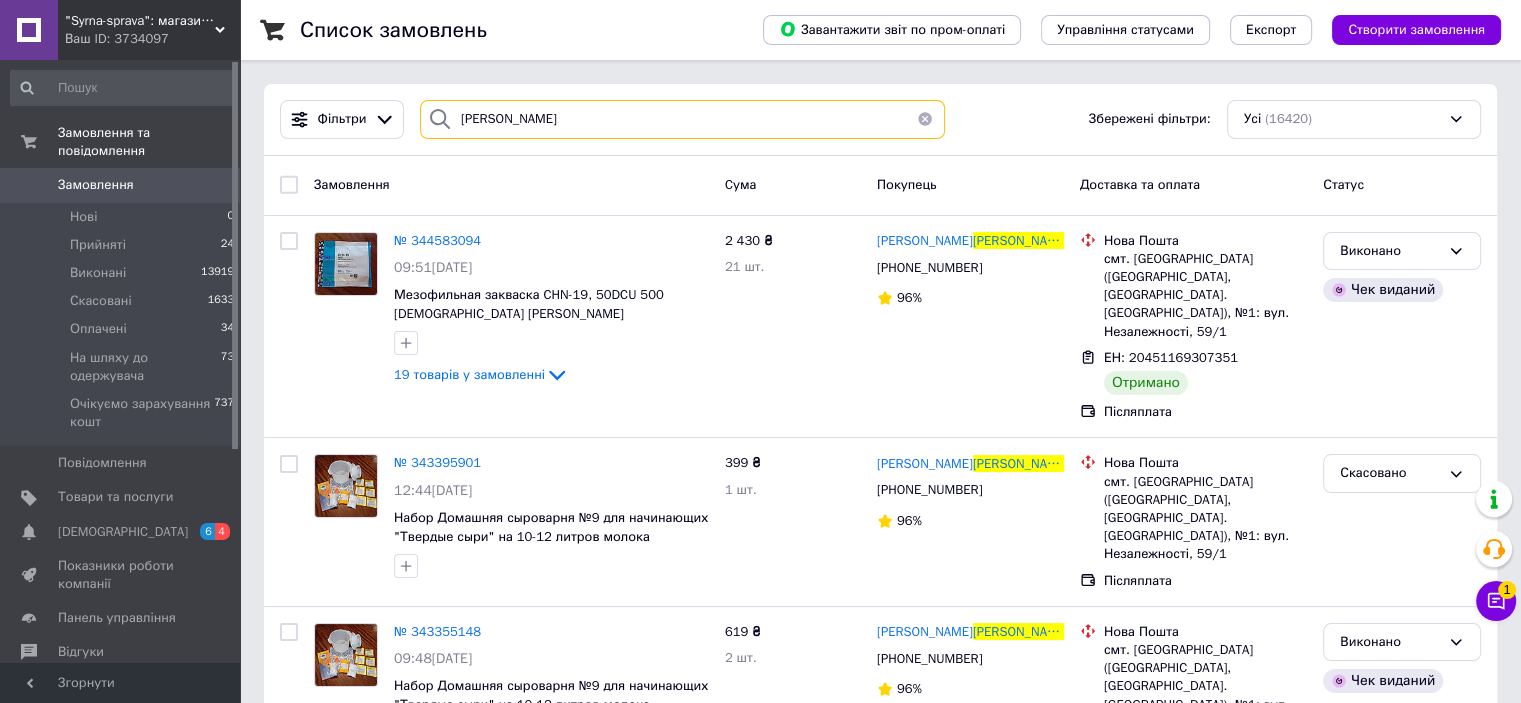 drag, startPoint x: 520, startPoint y: 114, endPoint x: 372, endPoint y: 139, distance: 150.09663 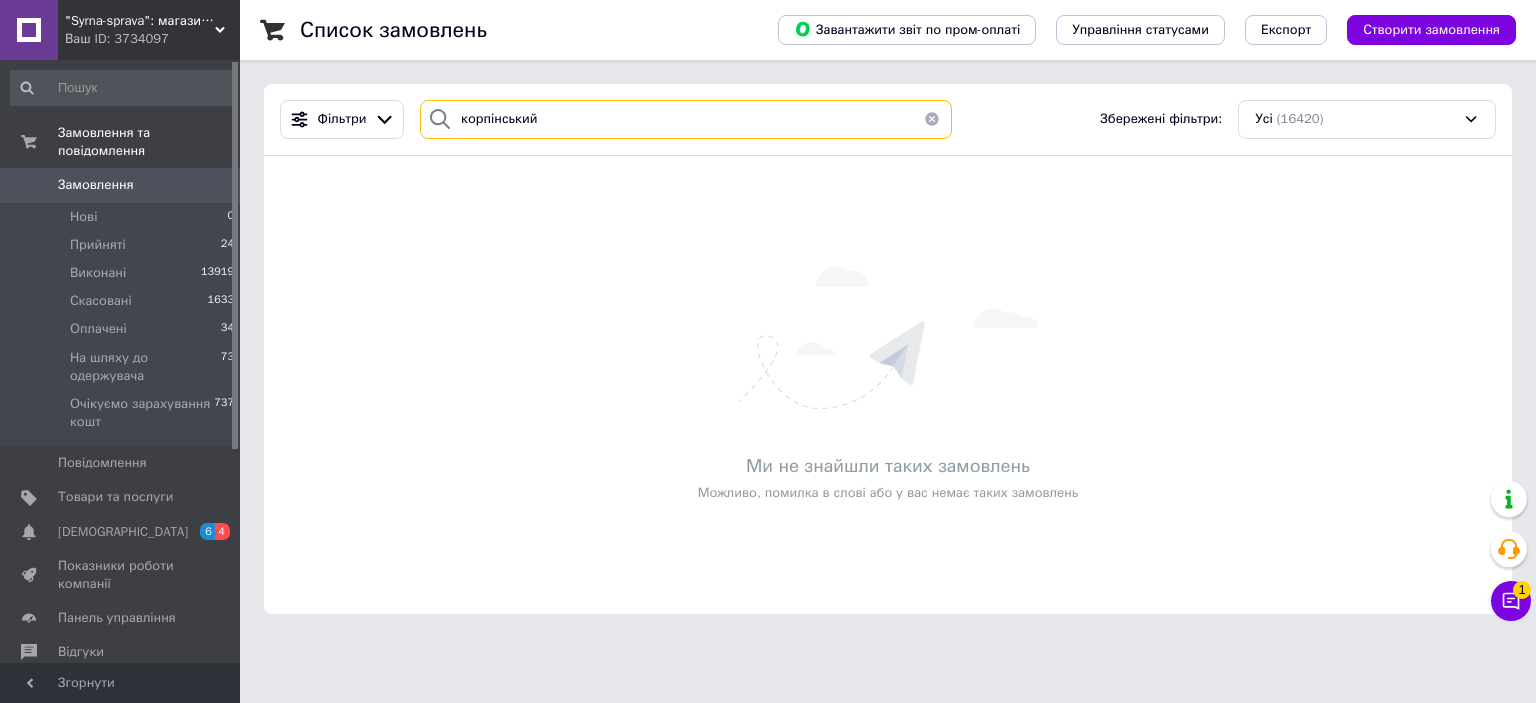 click on "корпінський" at bounding box center [686, 119] 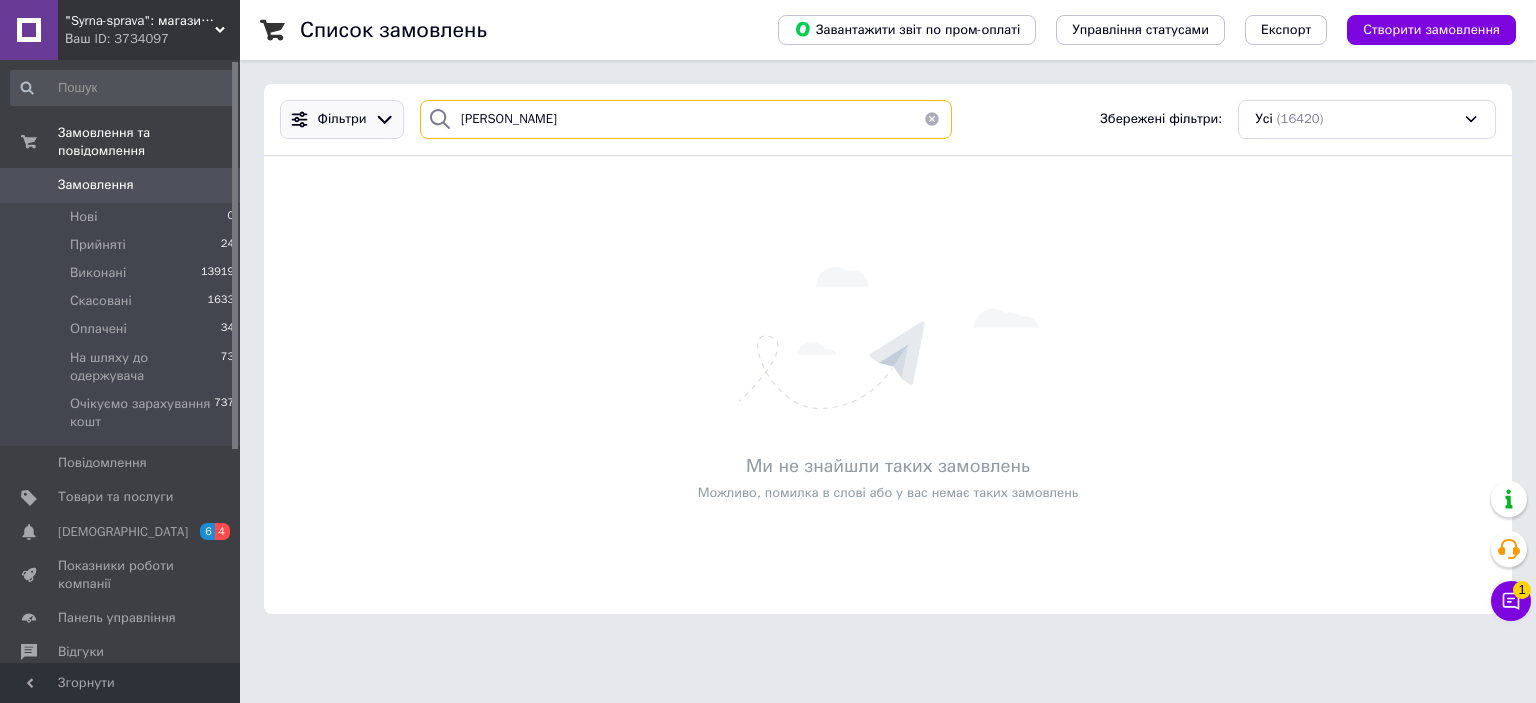 drag, startPoint x: 555, startPoint y: 121, endPoint x: 316, endPoint y: 99, distance: 240.01042 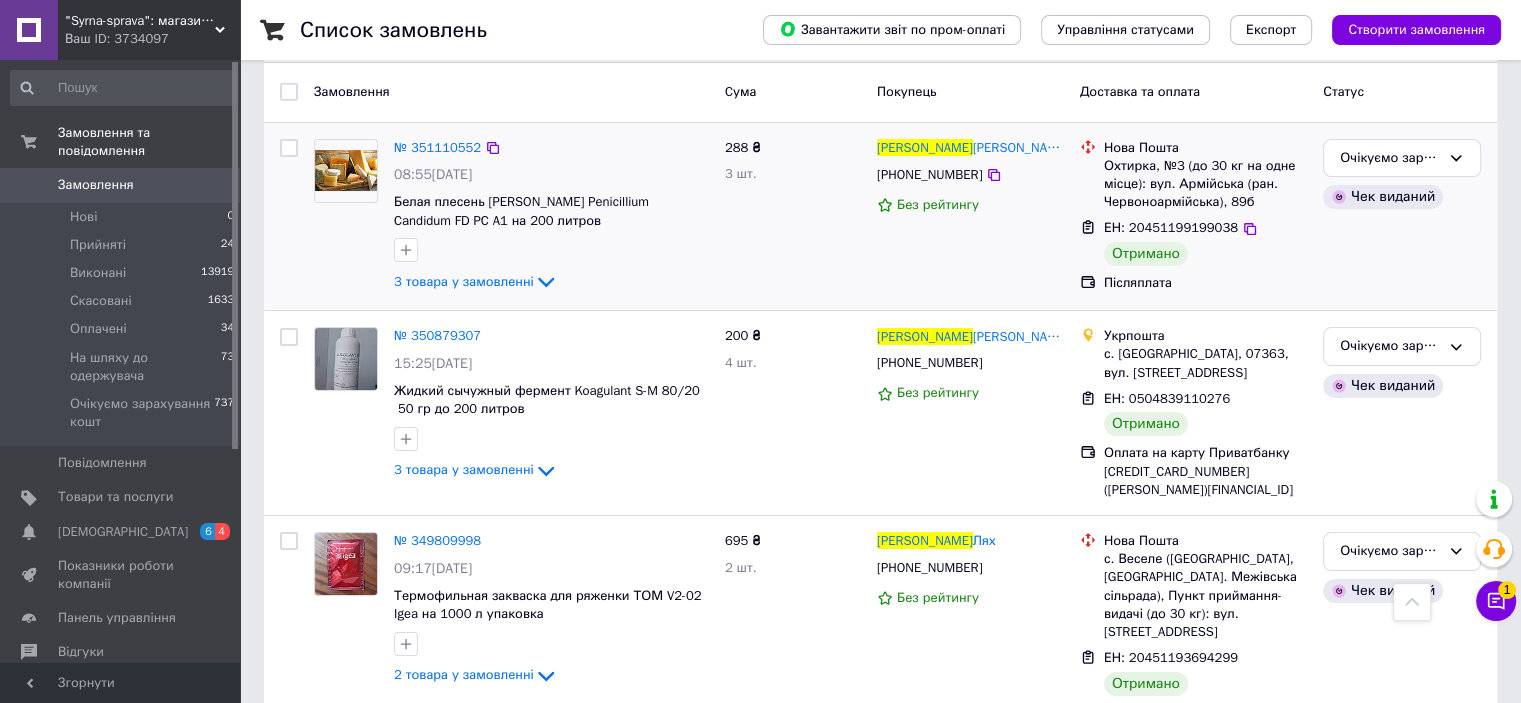 scroll, scrollTop: 0, scrollLeft: 0, axis: both 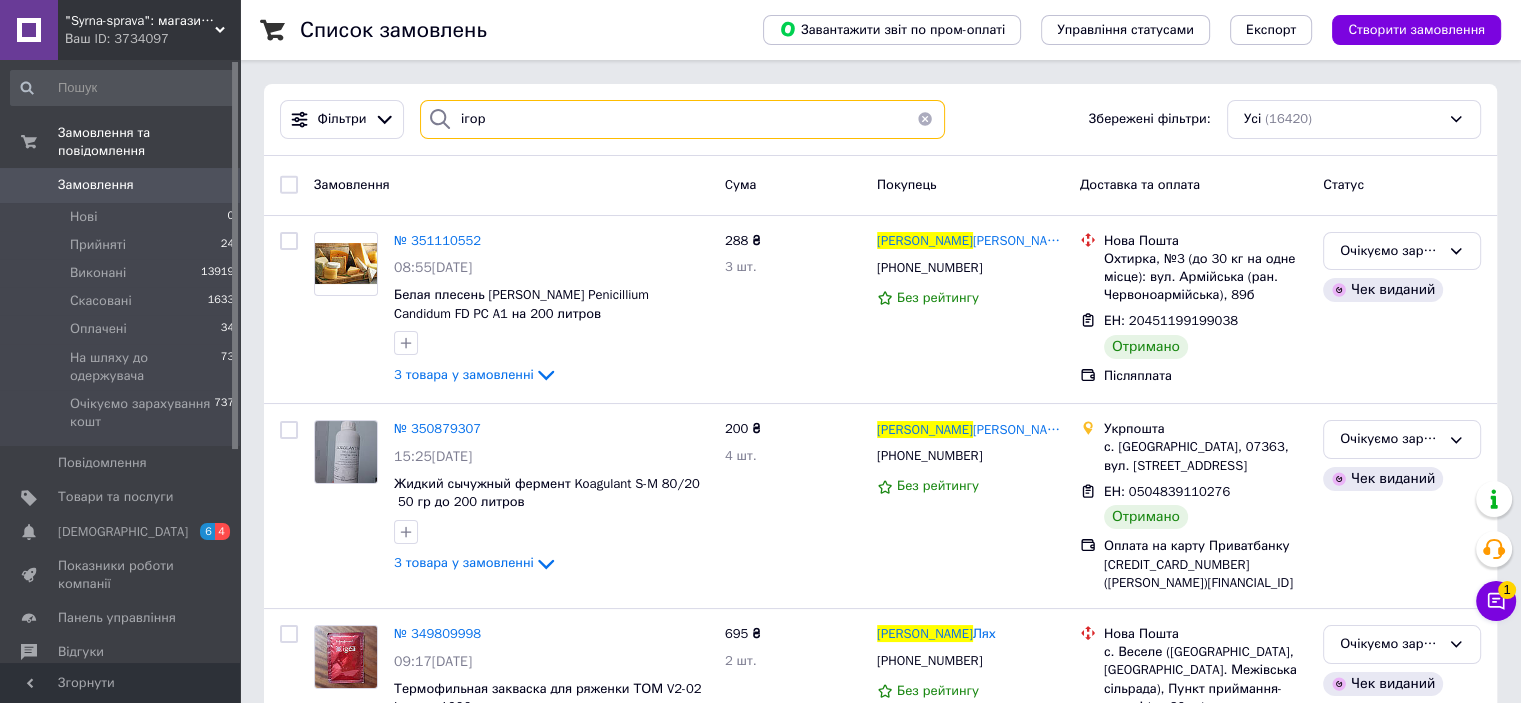 drag, startPoint x: 436, startPoint y: 97, endPoint x: 411, endPoint y: 102, distance: 25.495098 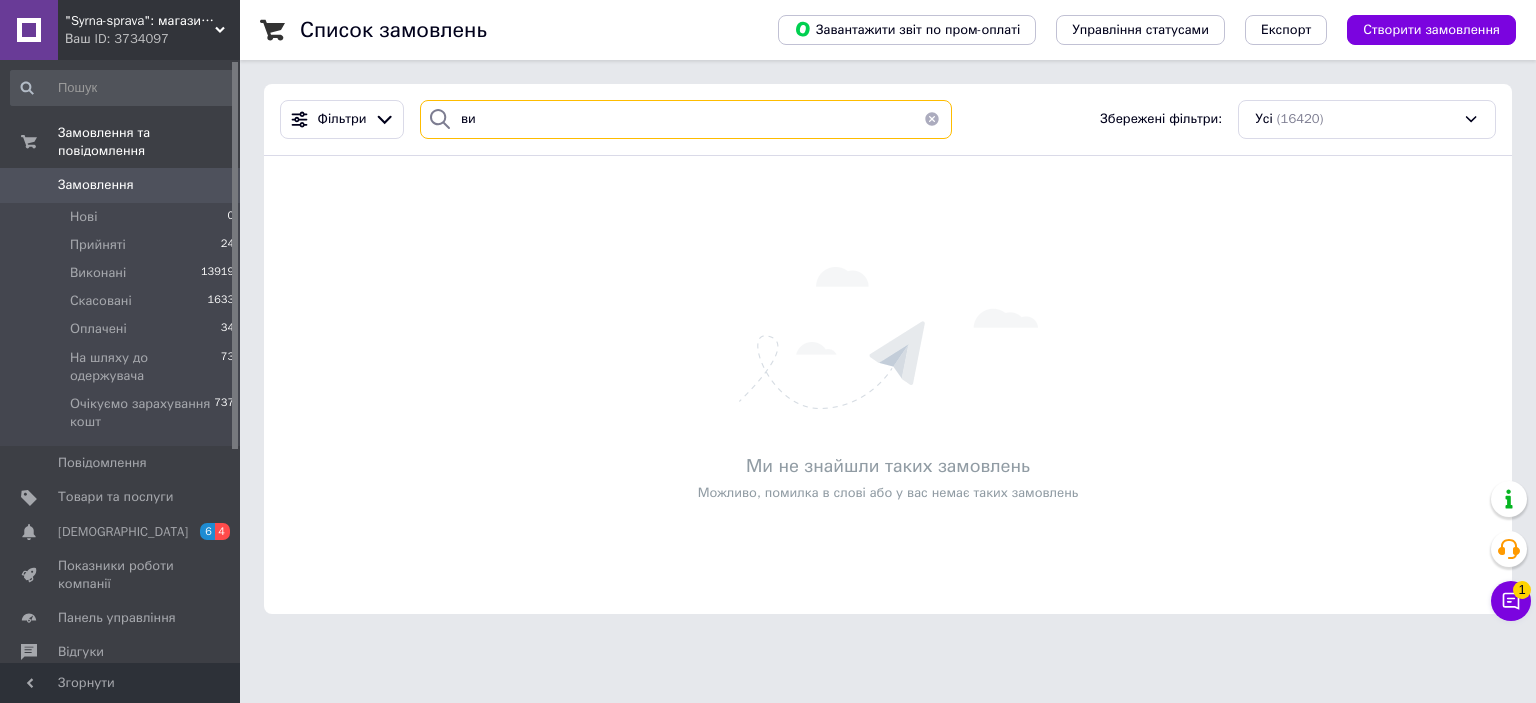 type on "в" 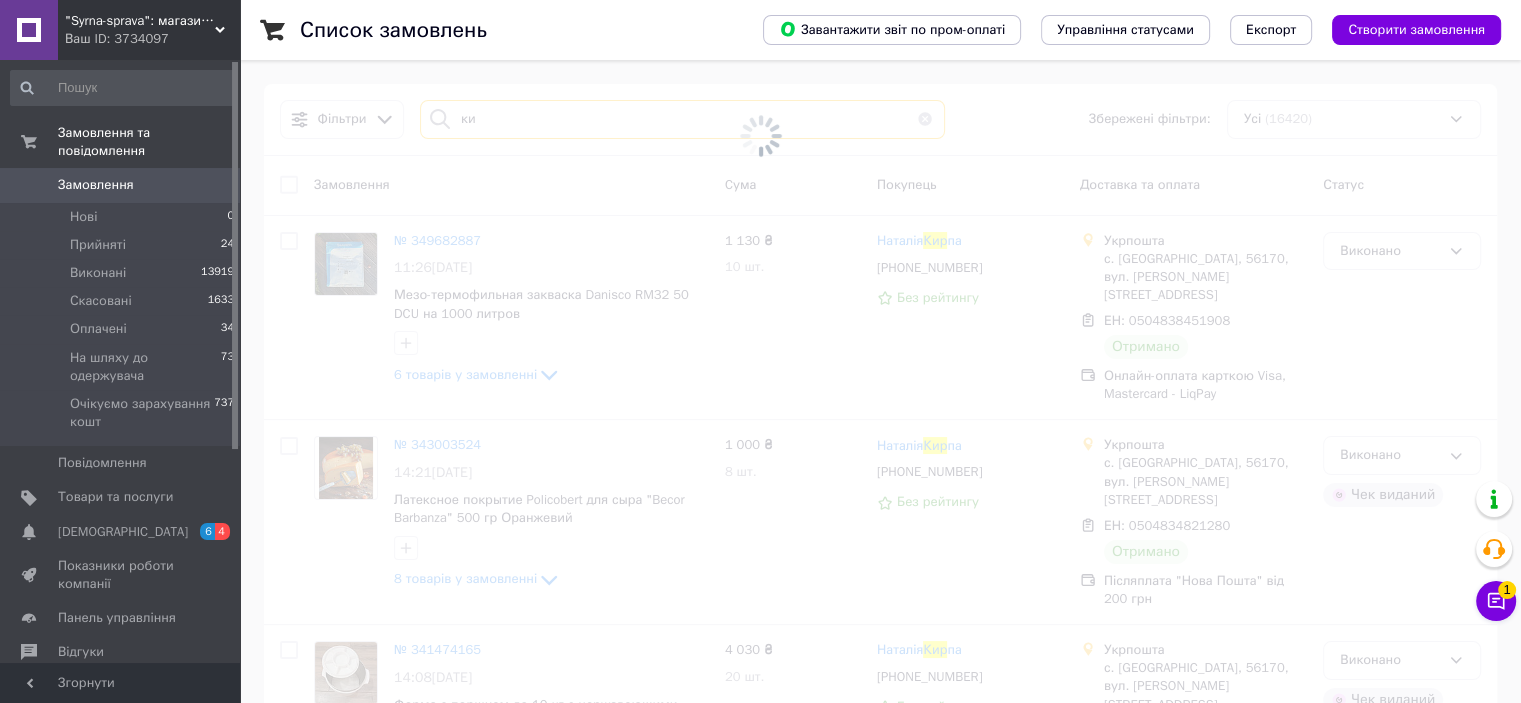type on "к" 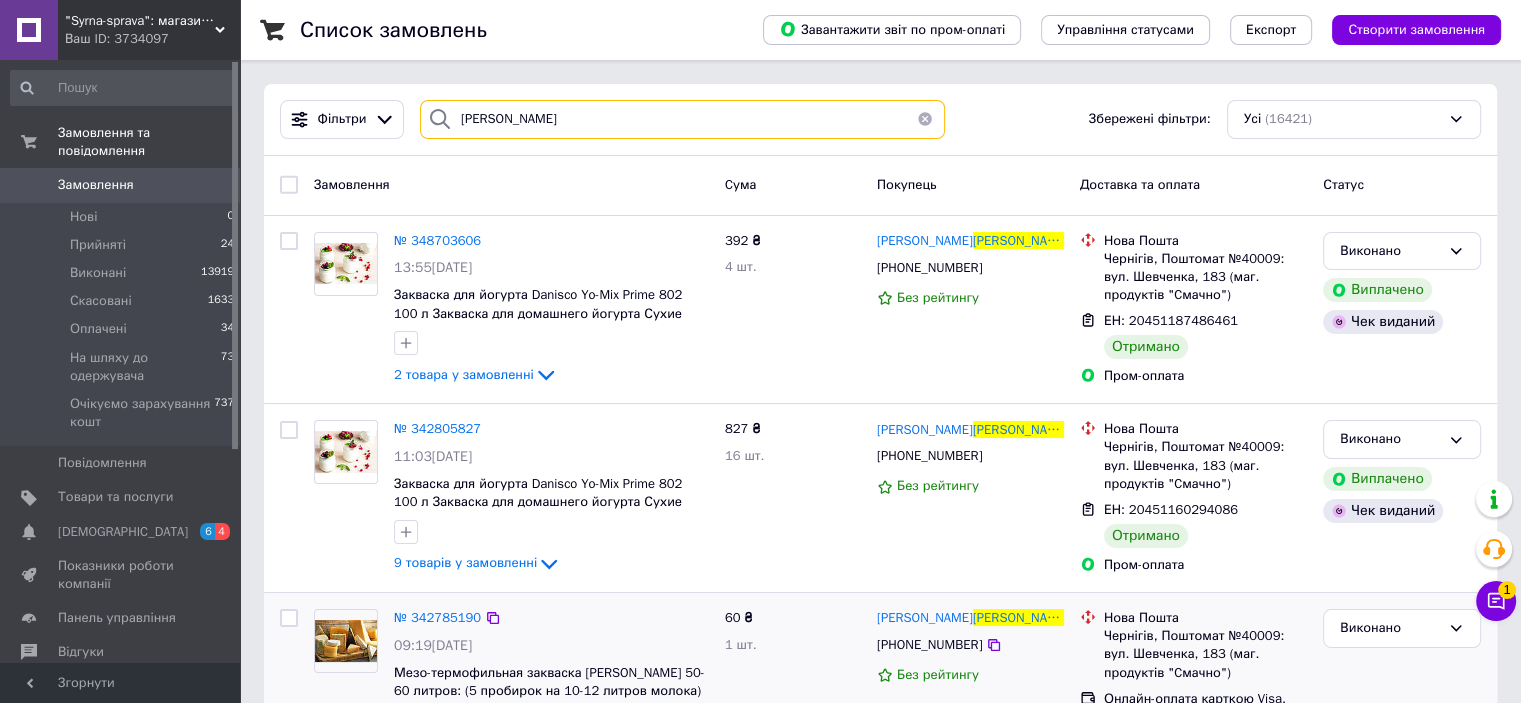 type on "василюк" 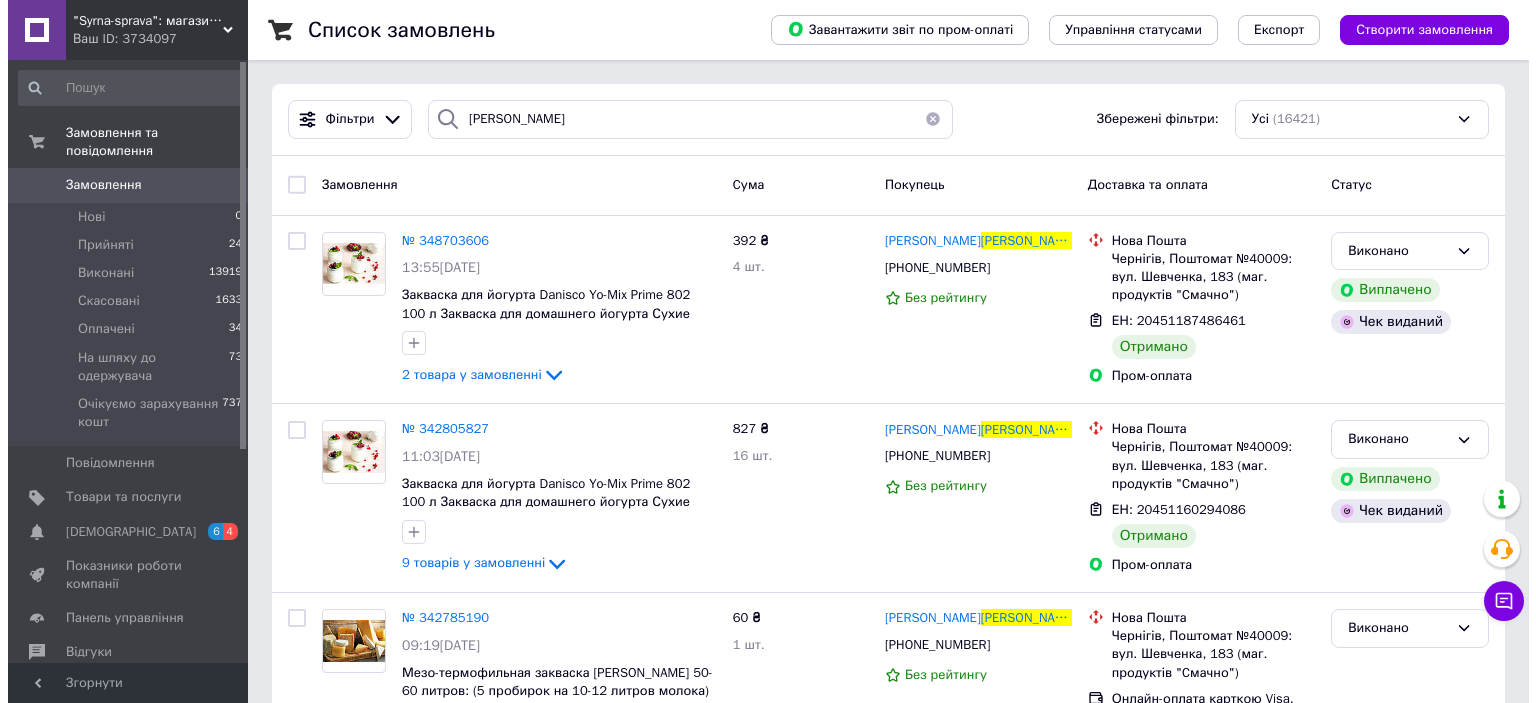 scroll, scrollTop: 0, scrollLeft: 0, axis: both 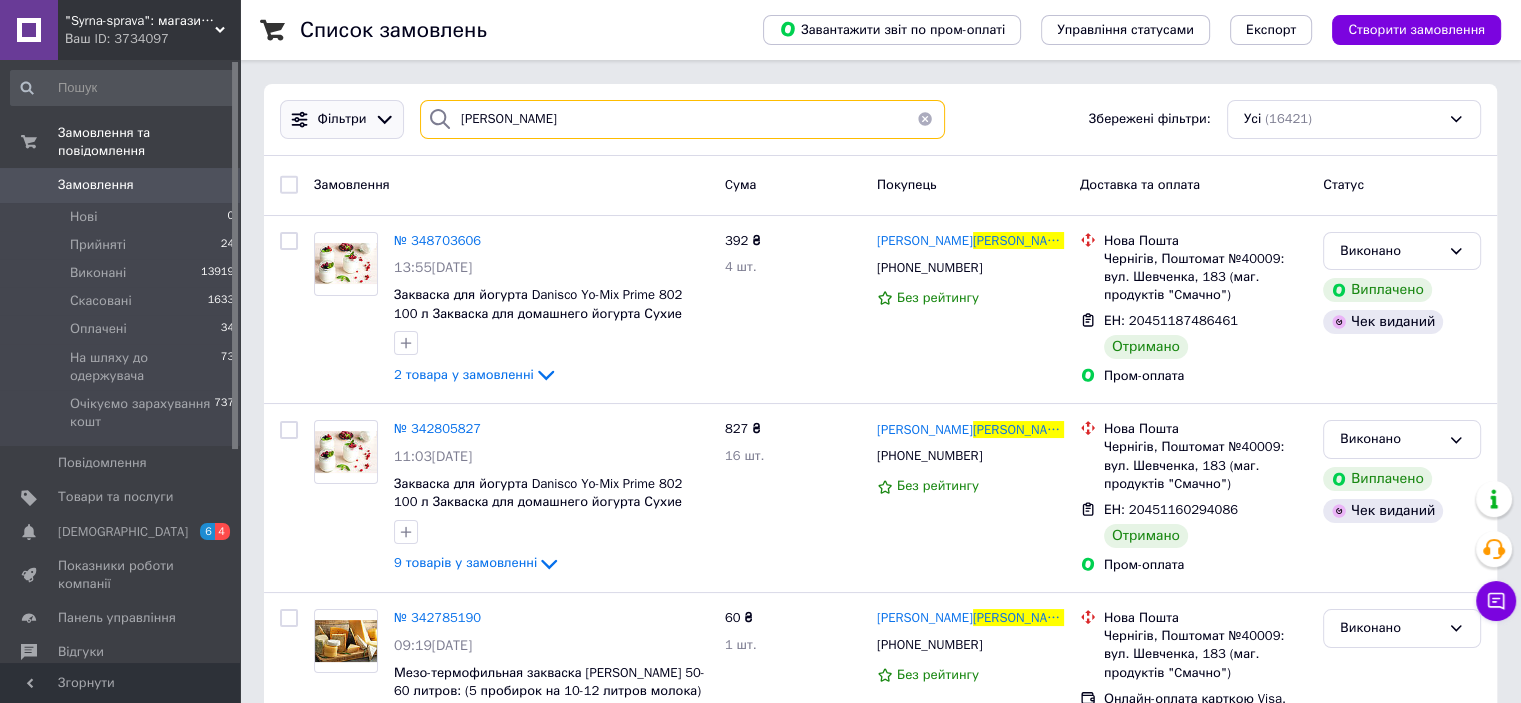 drag, startPoint x: 522, startPoint y: 117, endPoint x: 361, endPoint y: 104, distance: 161.52399 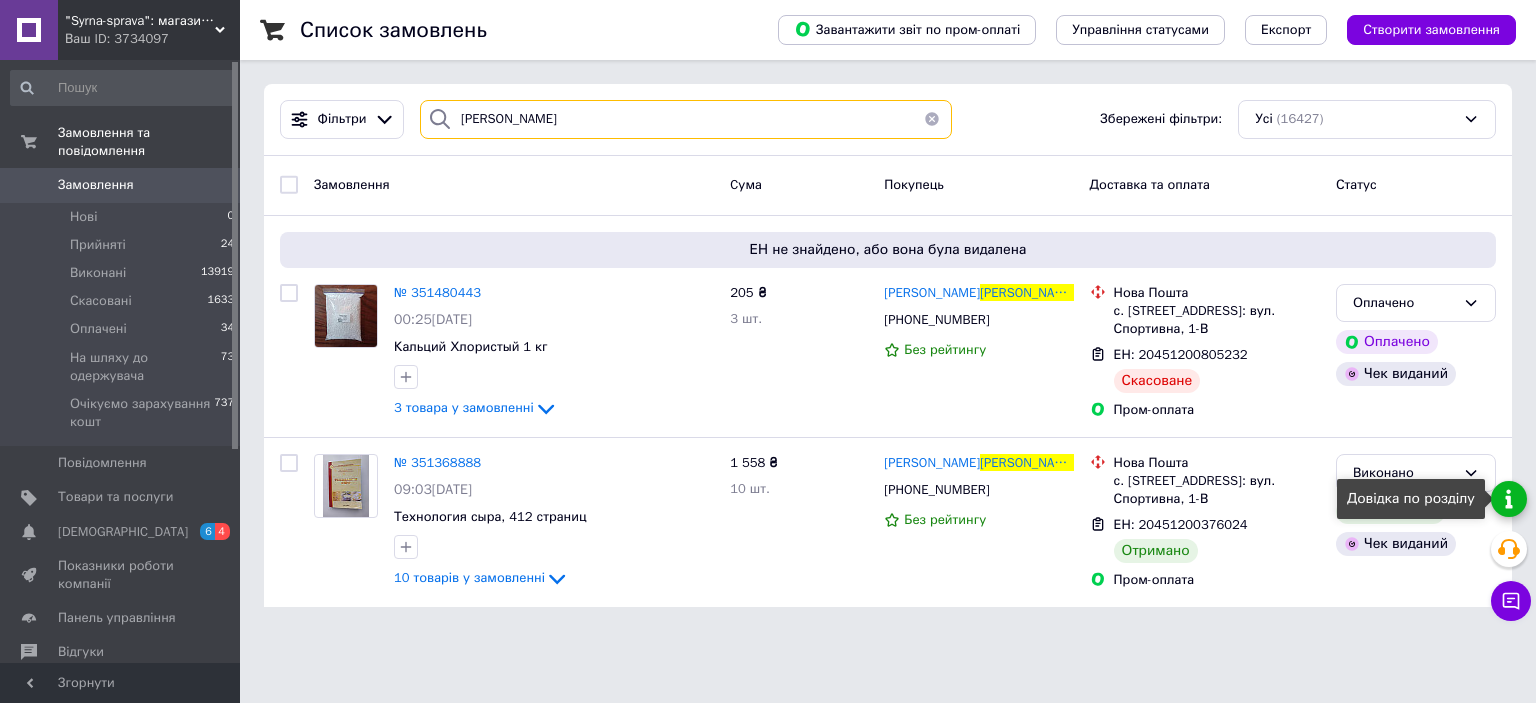 type on "тріль" 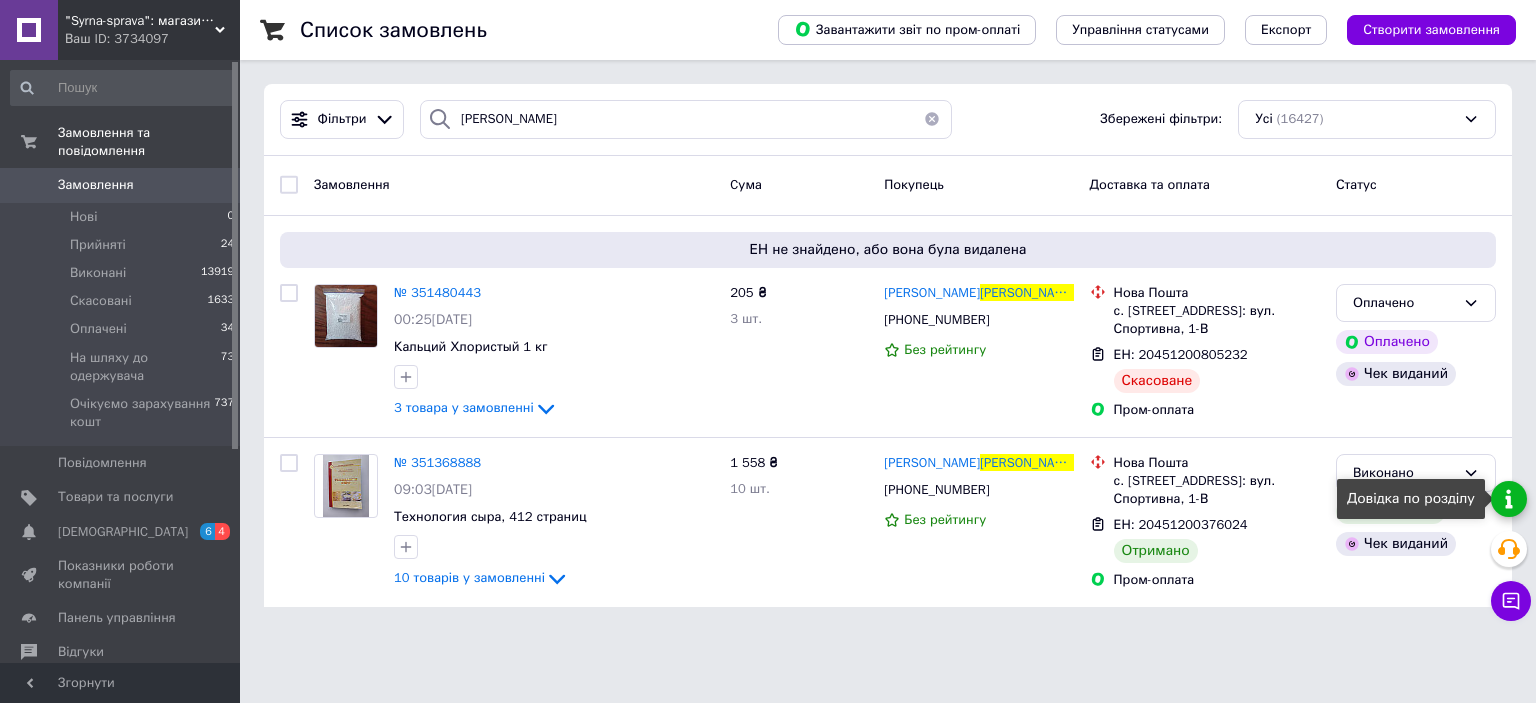 click at bounding box center [1509, 499] 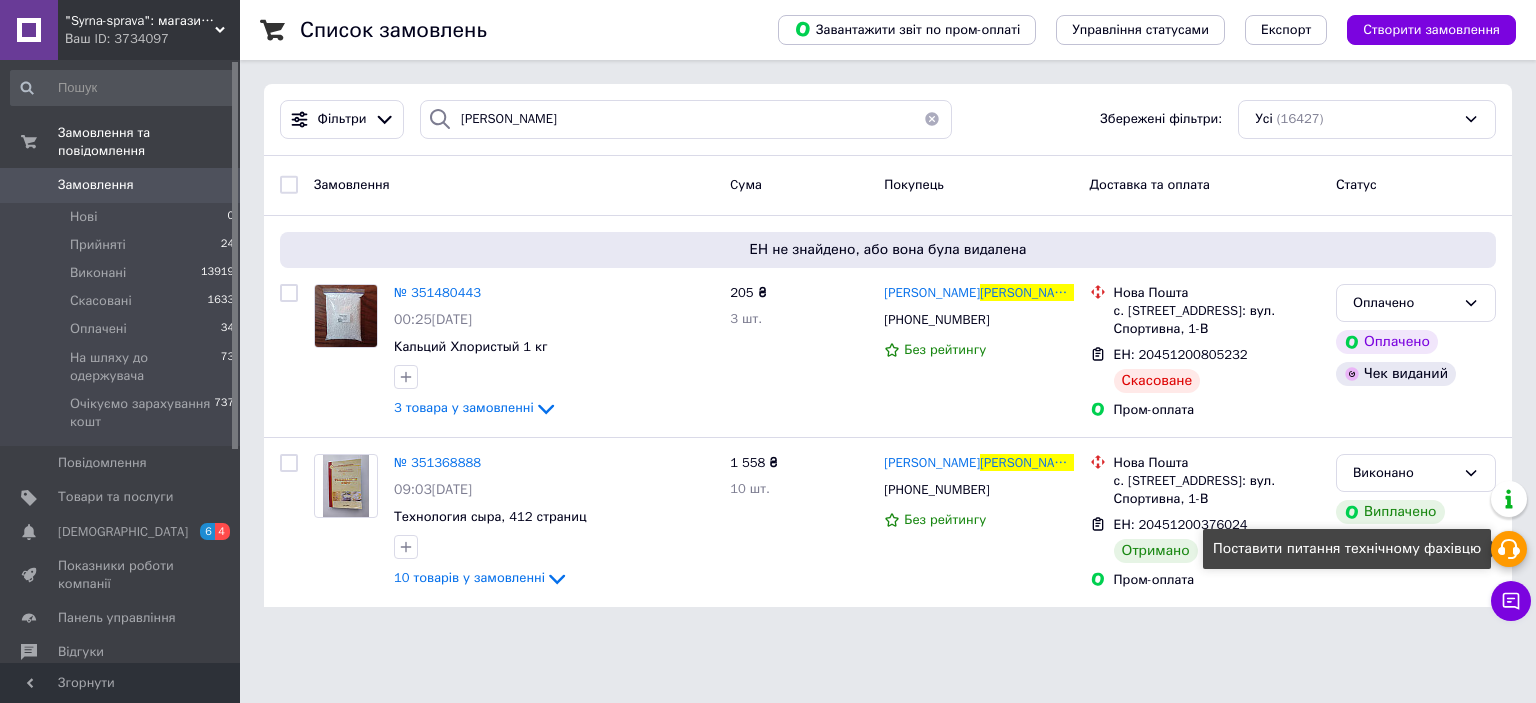 click 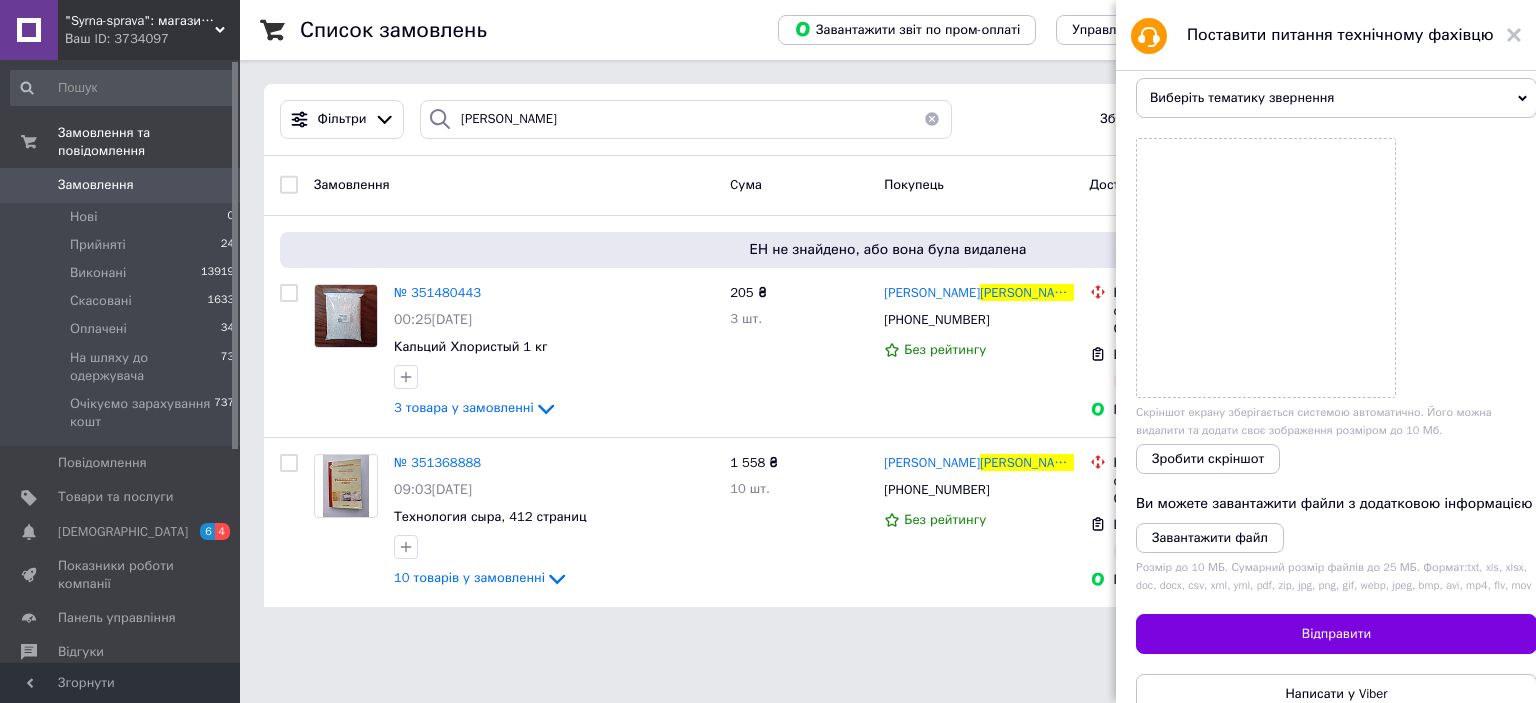 scroll, scrollTop: 177, scrollLeft: 0, axis: vertical 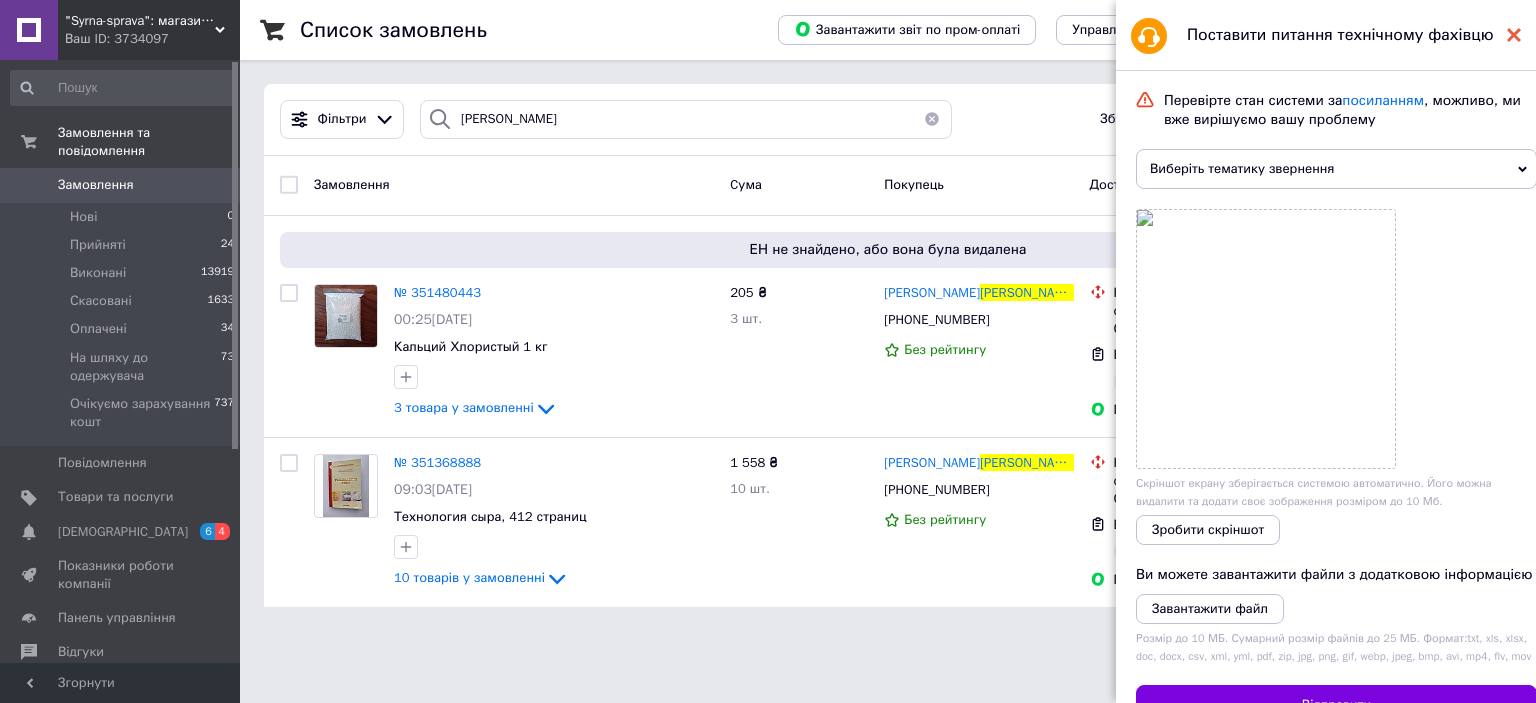 click 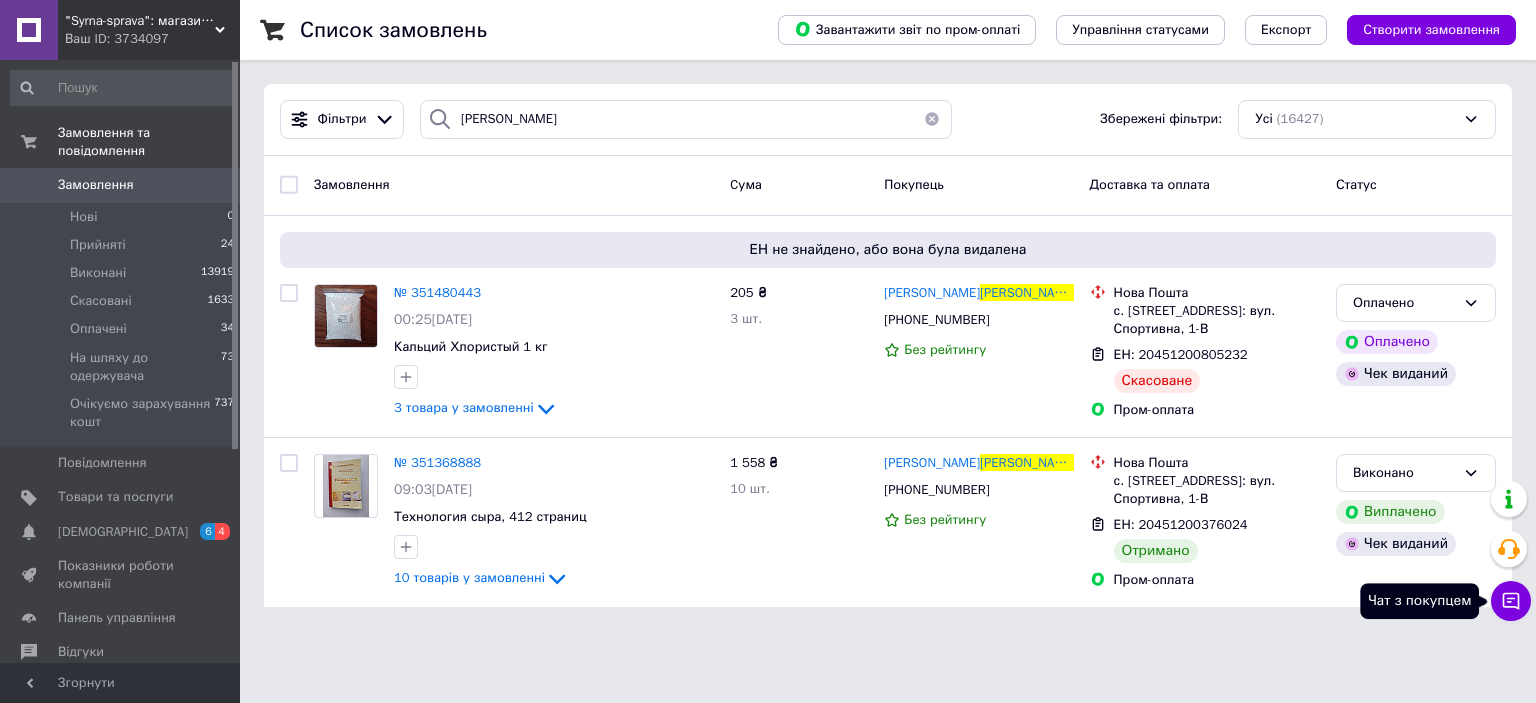 click on "Чат з покупцем" at bounding box center [1511, 601] 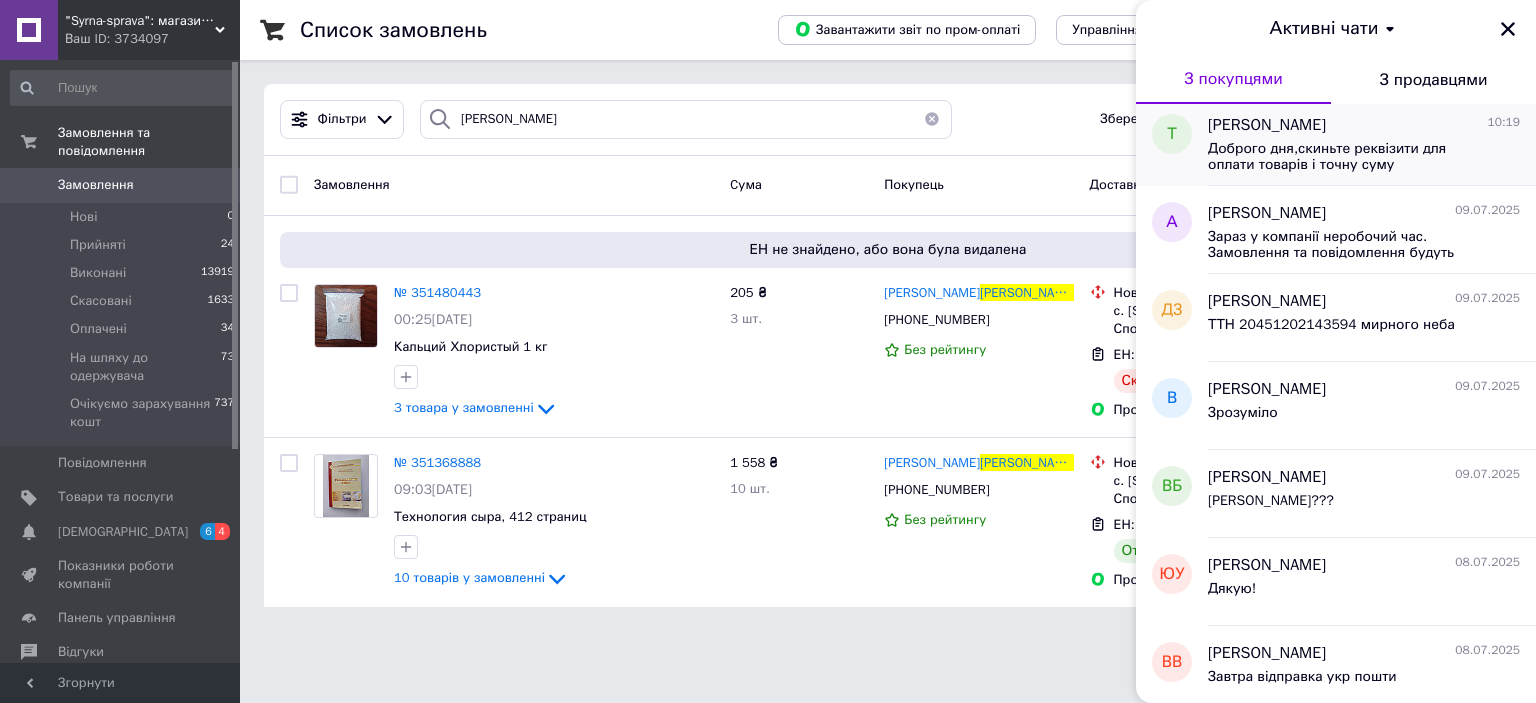 scroll, scrollTop: 0, scrollLeft: 0, axis: both 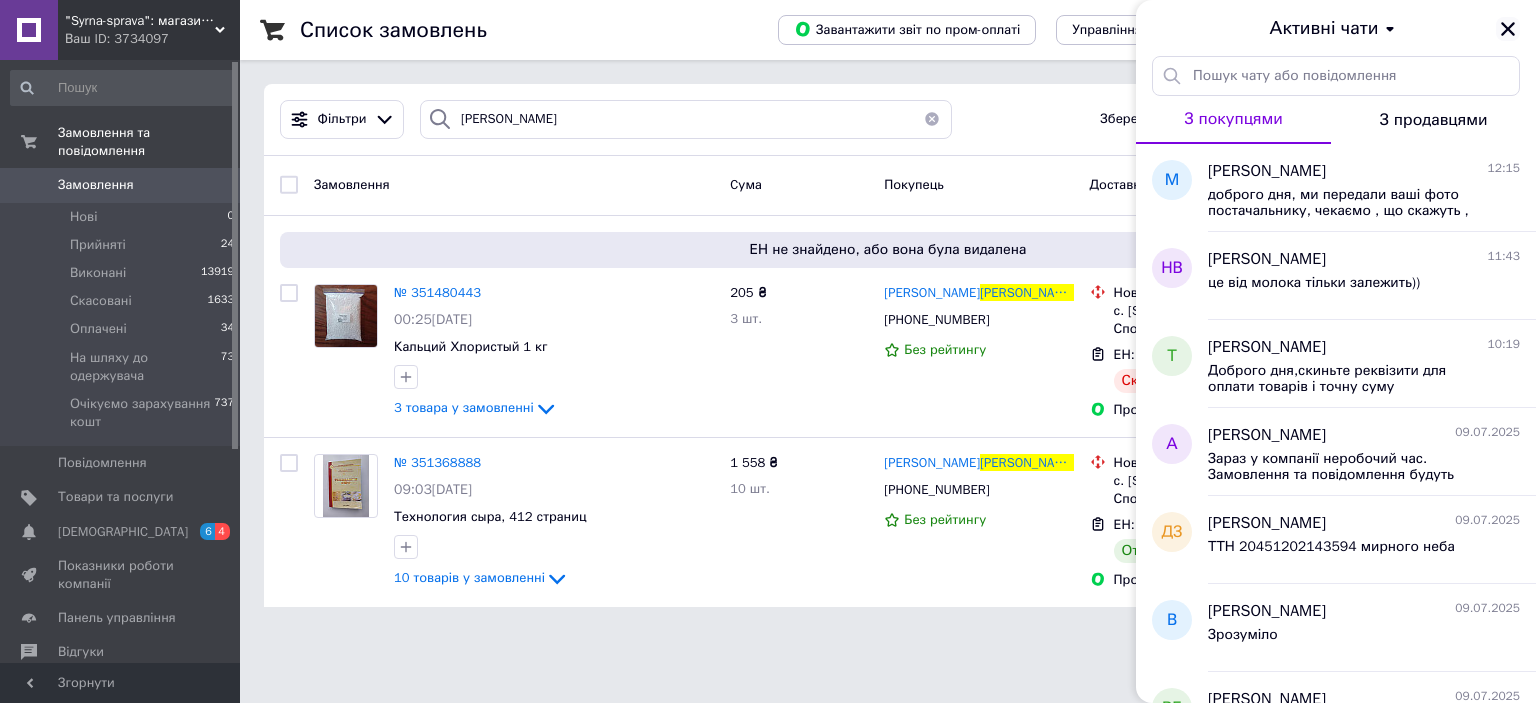 click 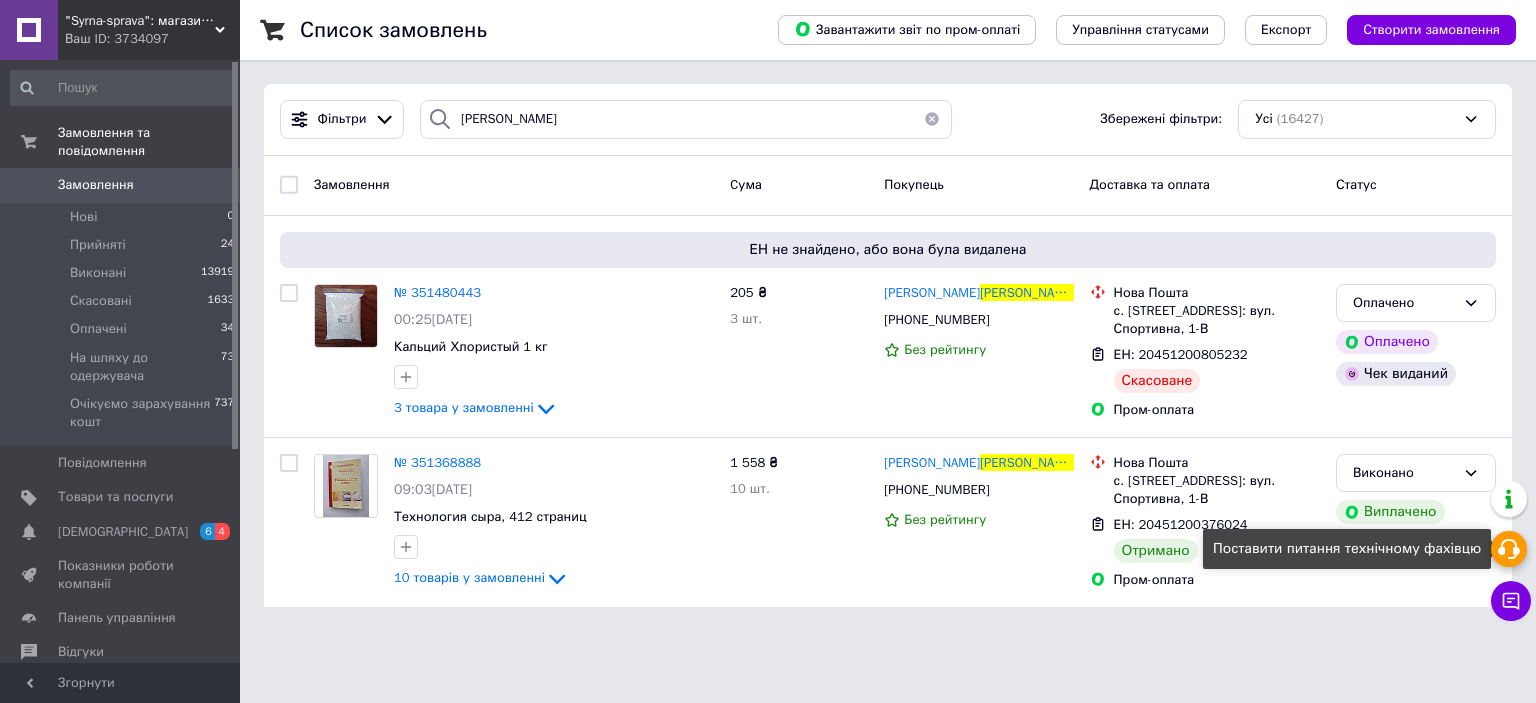 click 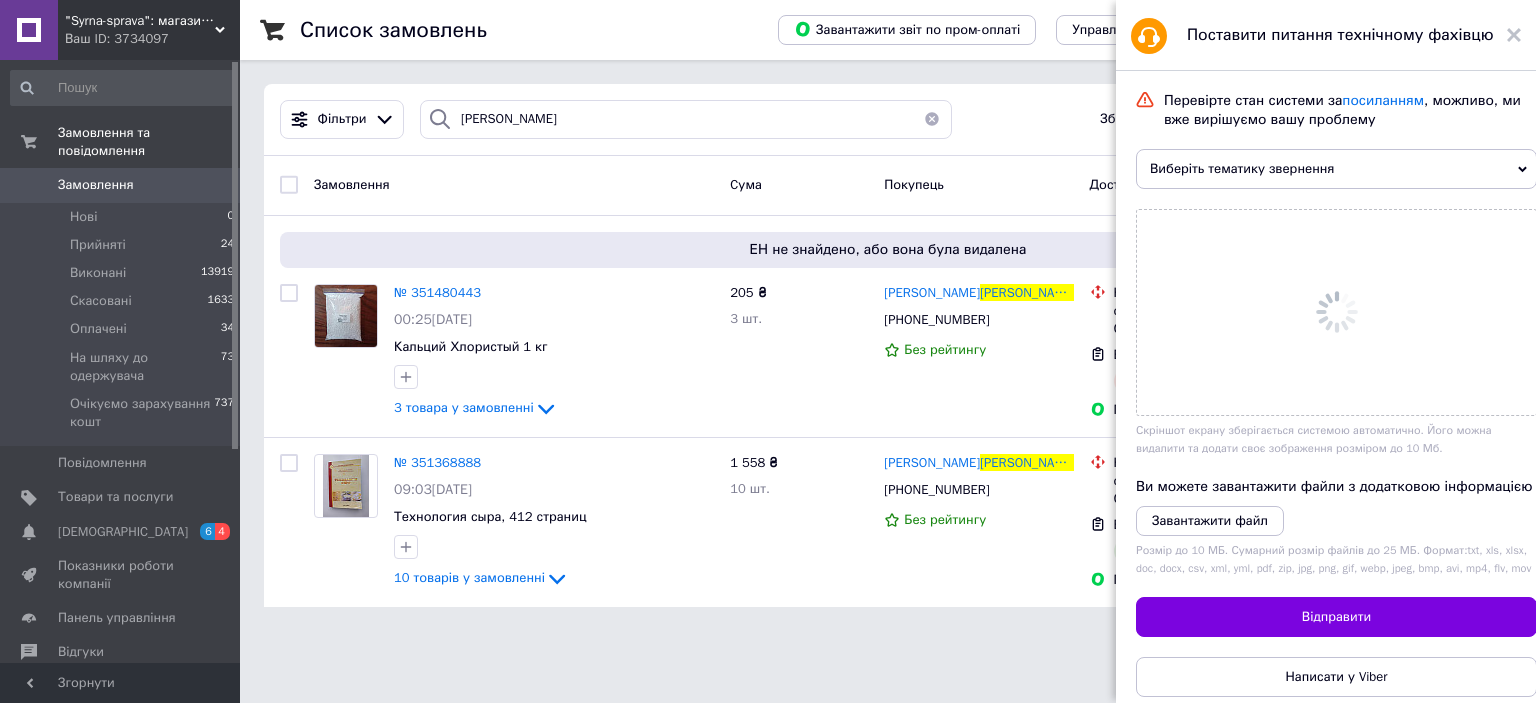 scroll, scrollTop: 89, scrollLeft: 0, axis: vertical 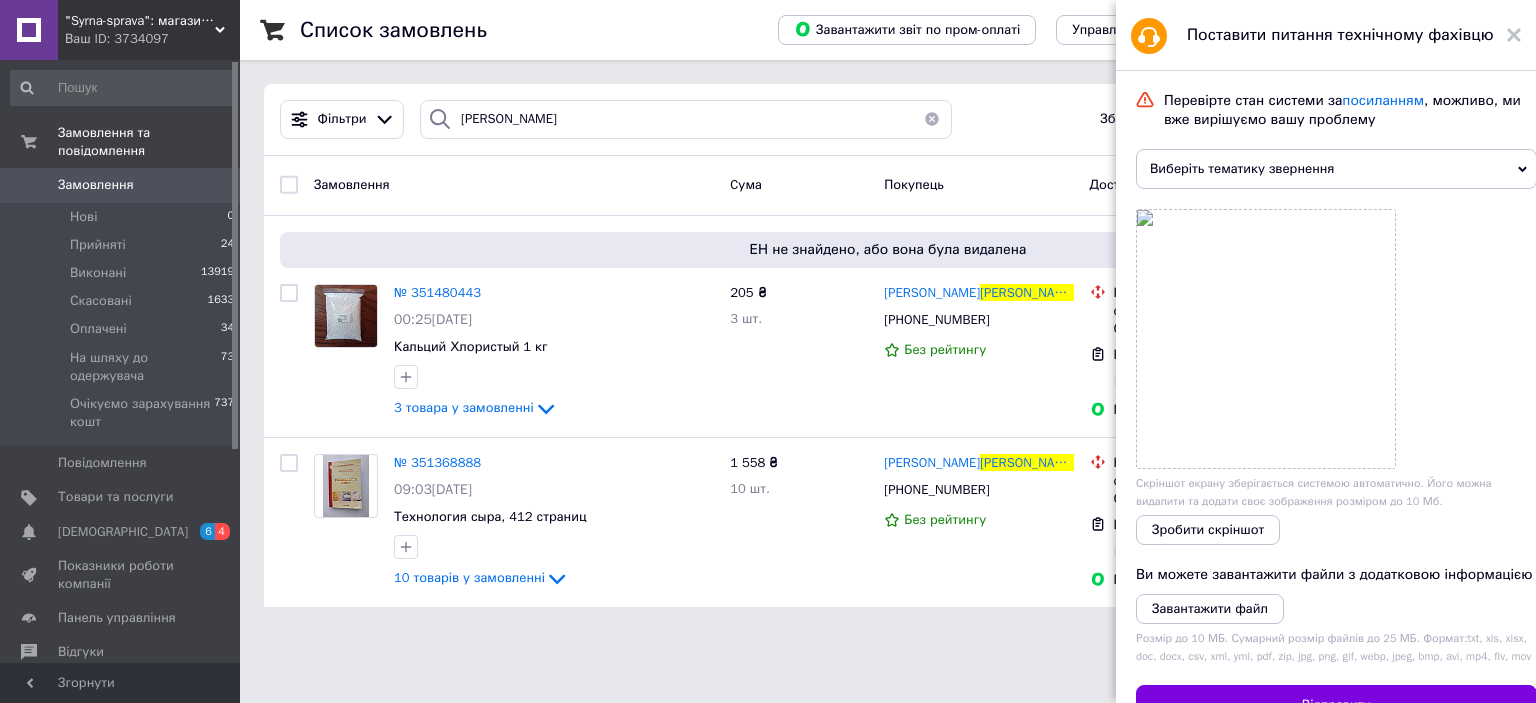 click on "Виберіть тематику звернення" at bounding box center [1336, 169] 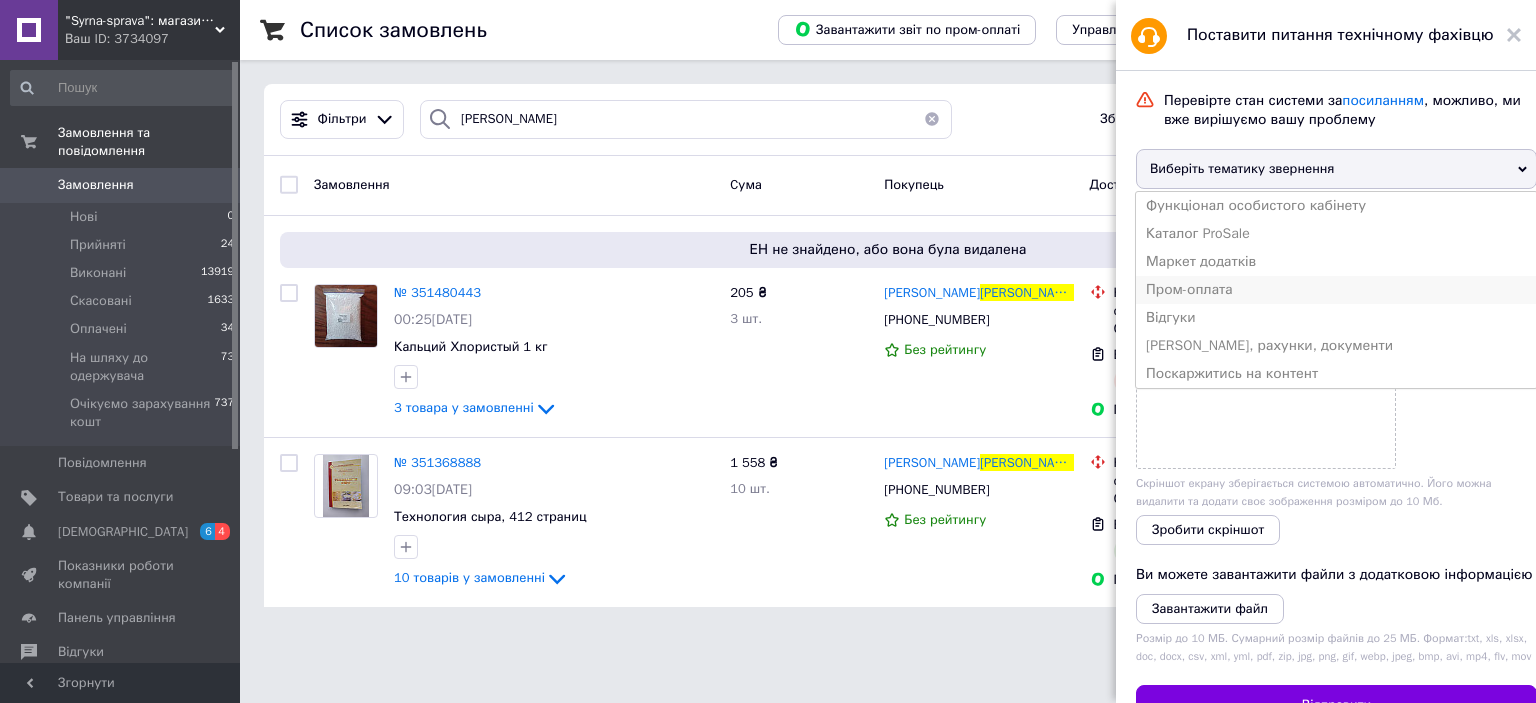 click on "Пром-оплата" at bounding box center [1336, 290] 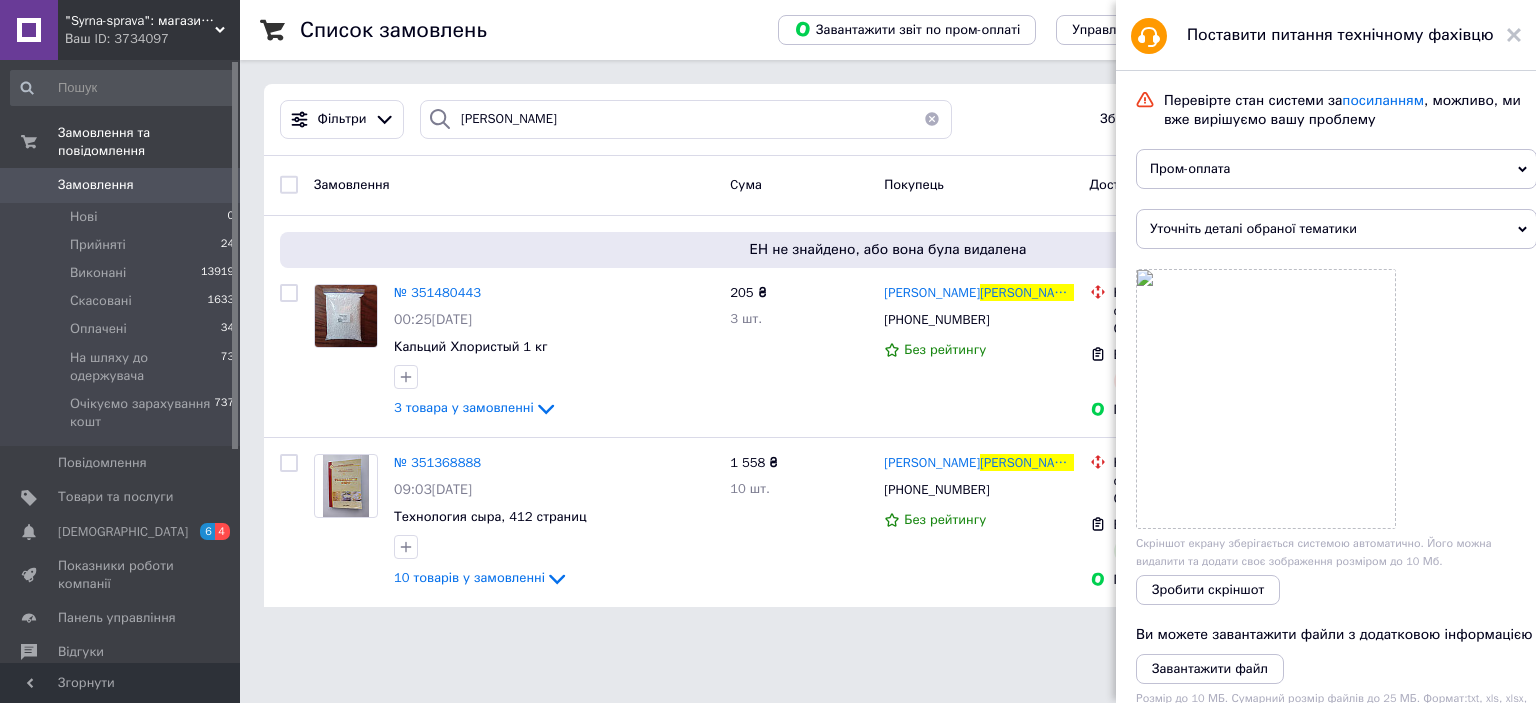 click on "Уточніть деталі обраної тематики" at bounding box center (1336, 229) 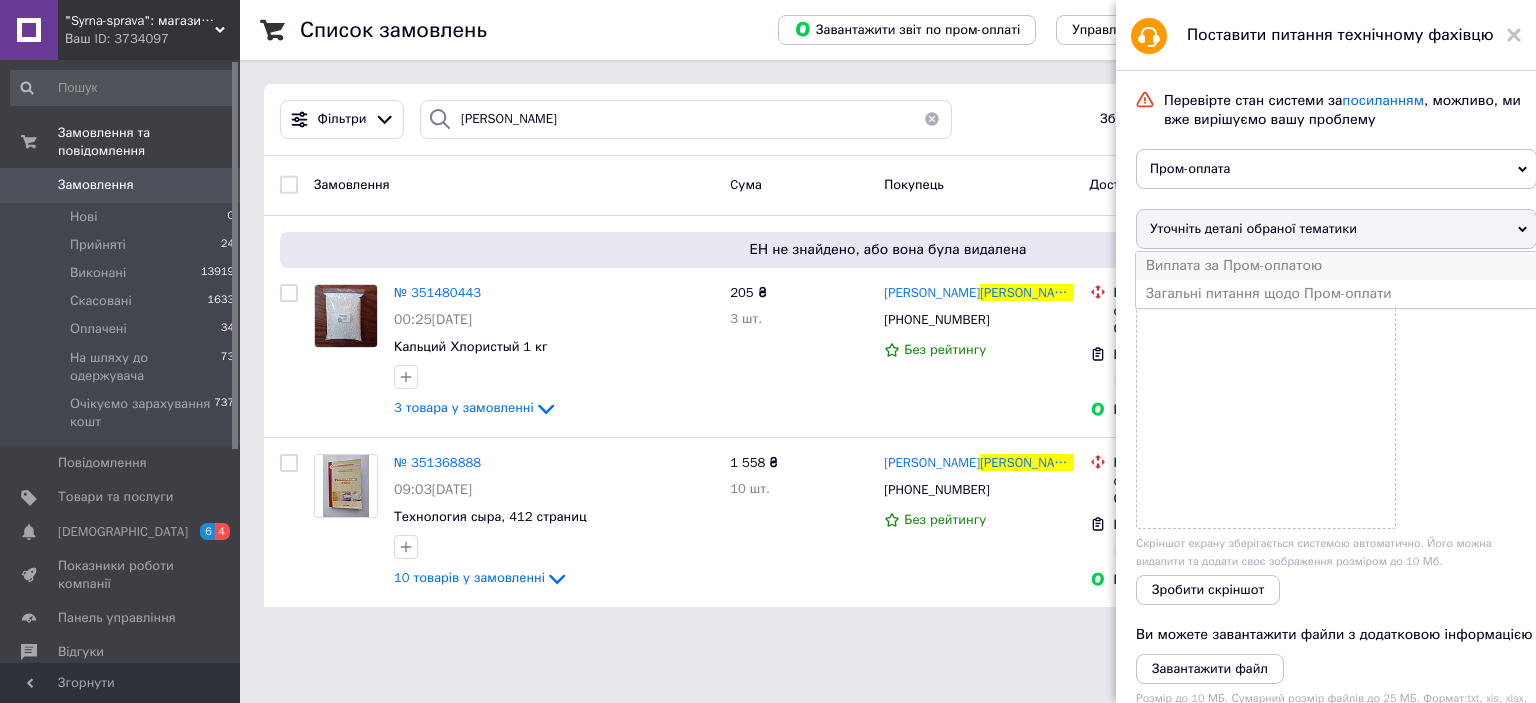 click on "Виплата за Пром-оплатою" at bounding box center (1336, 266) 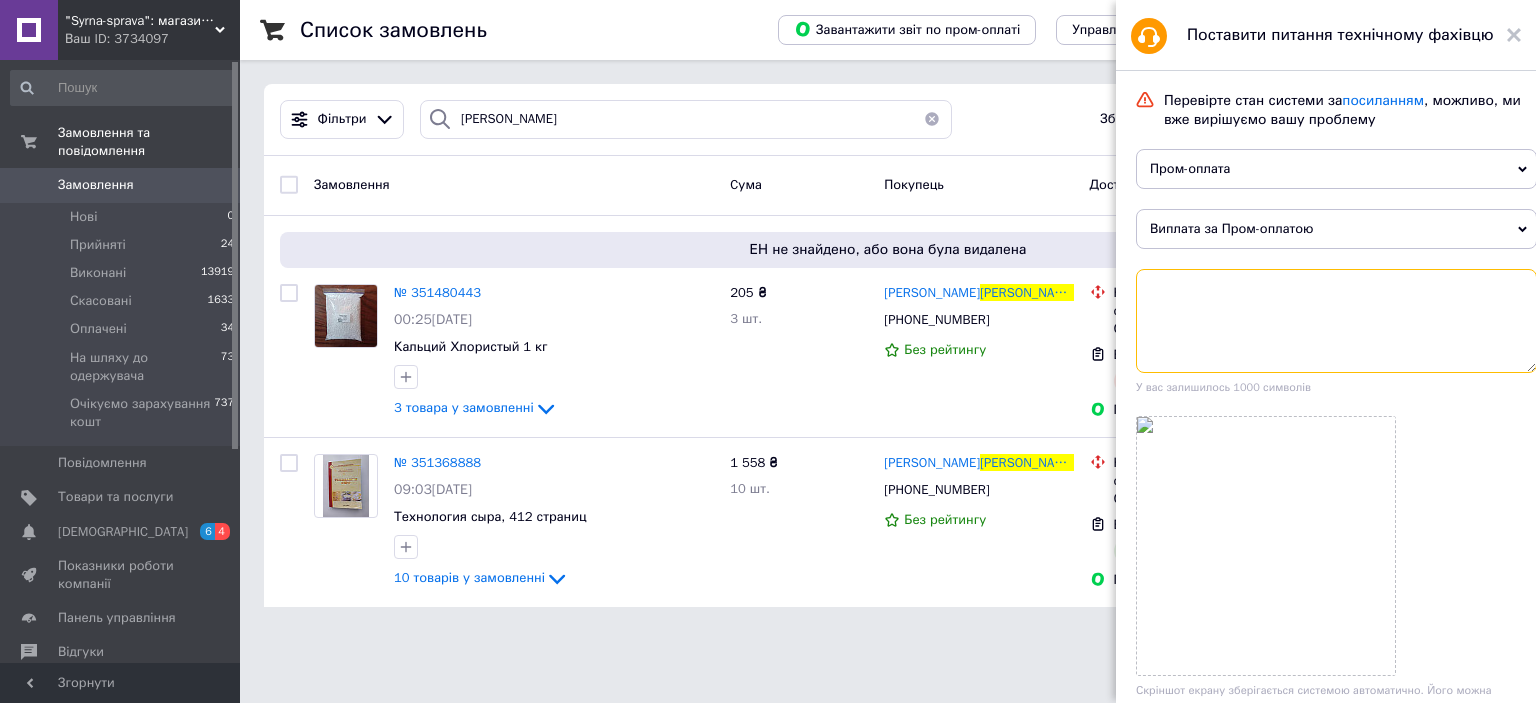 click at bounding box center [1336, 321] 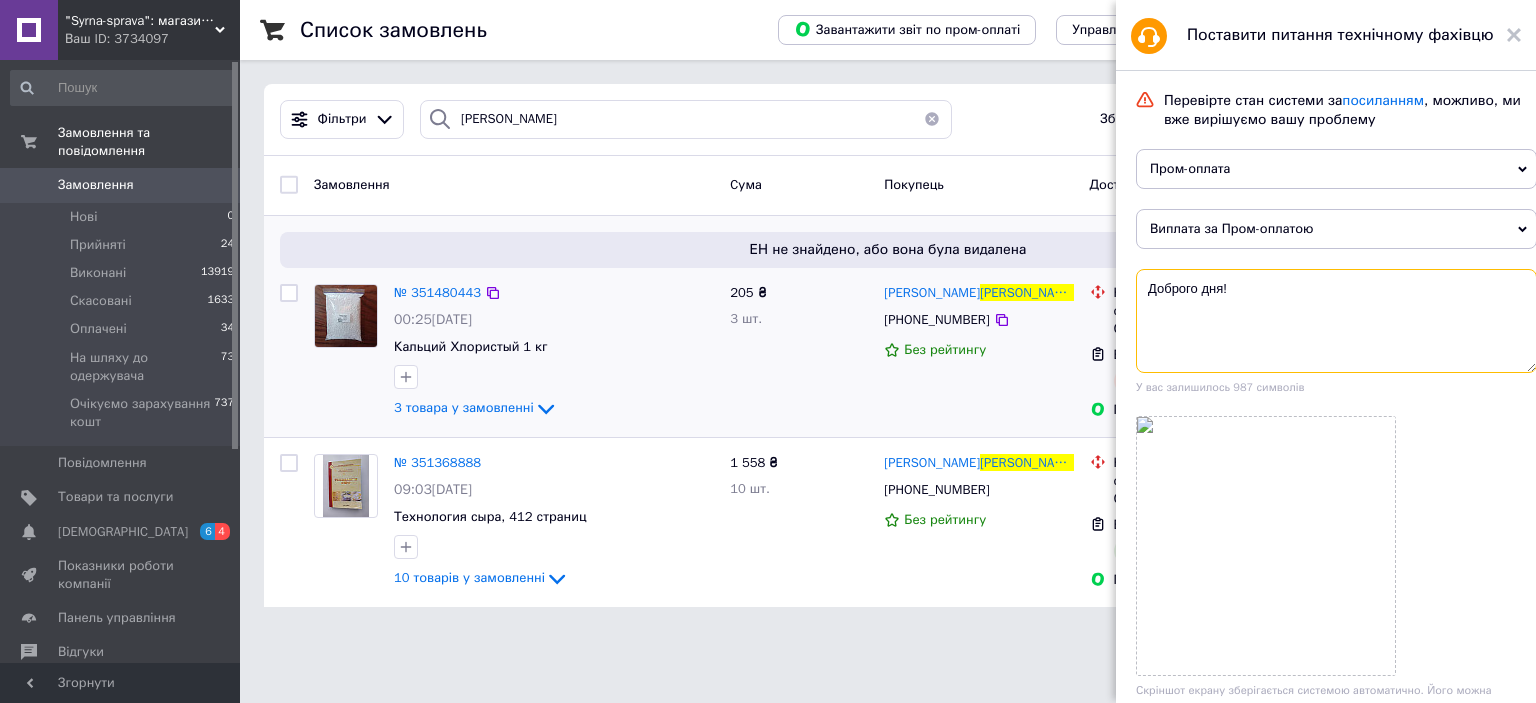 type on "Доброго дня!" 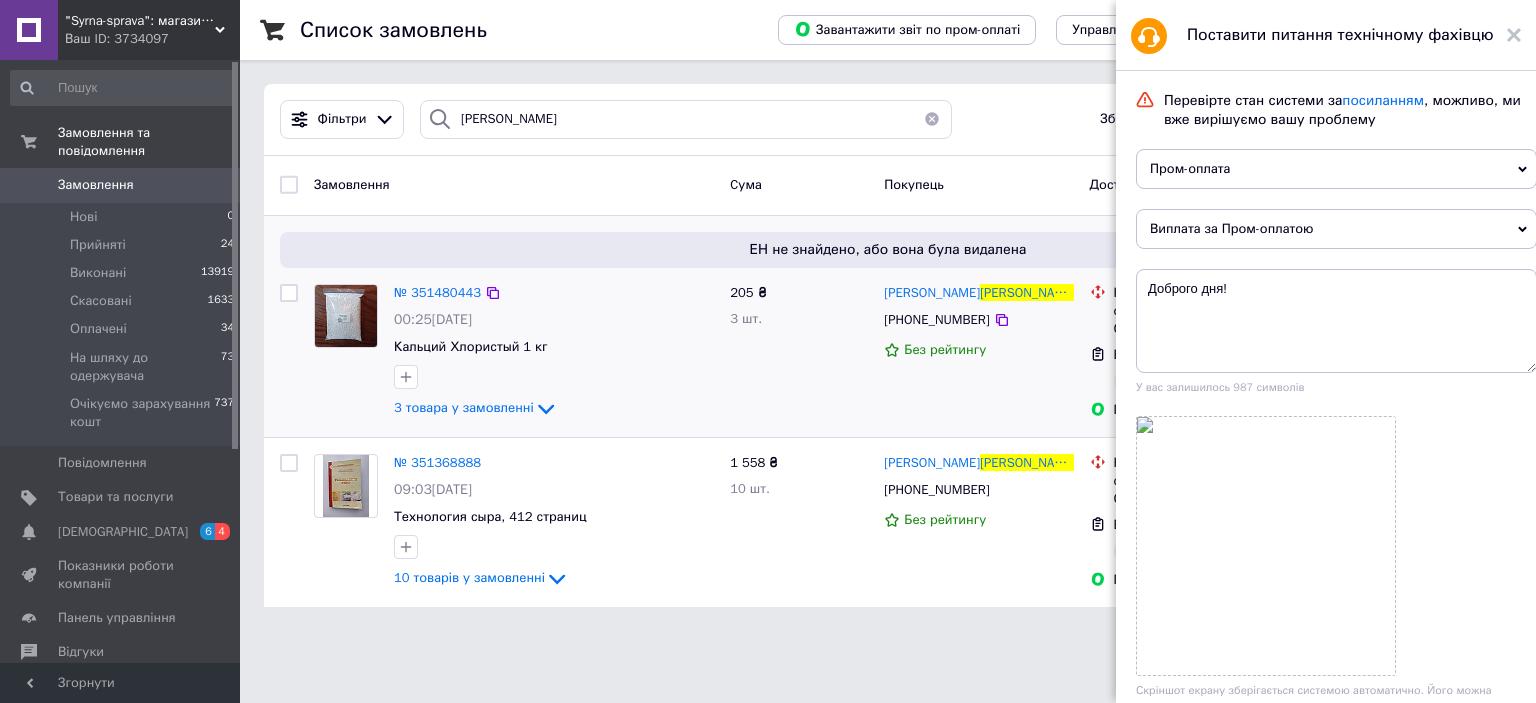 click on "Кальций Хлористый 1 кг" at bounding box center (554, 347) 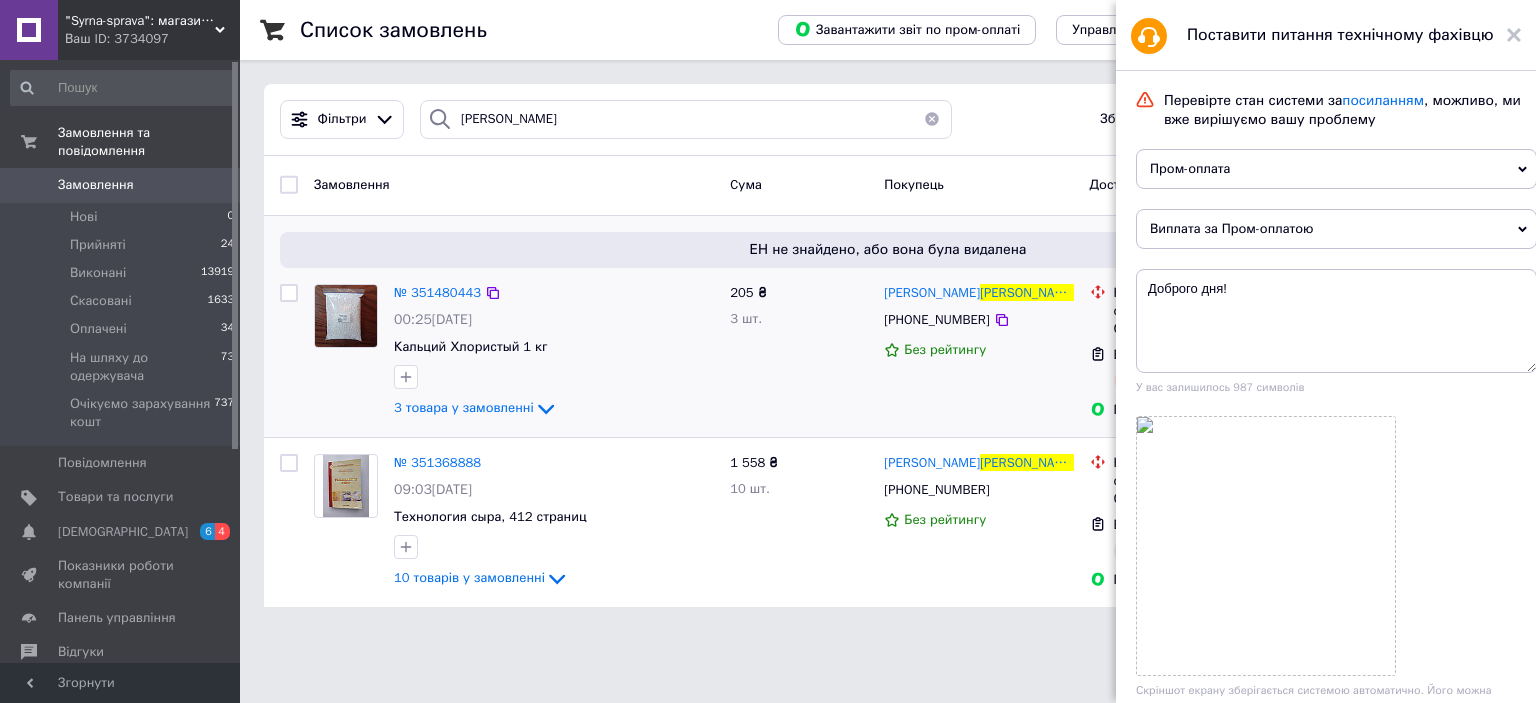 drag, startPoint x: 596, startPoint y: 394, endPoint x: 590, endPoint y: 407, distance: 14.3178215 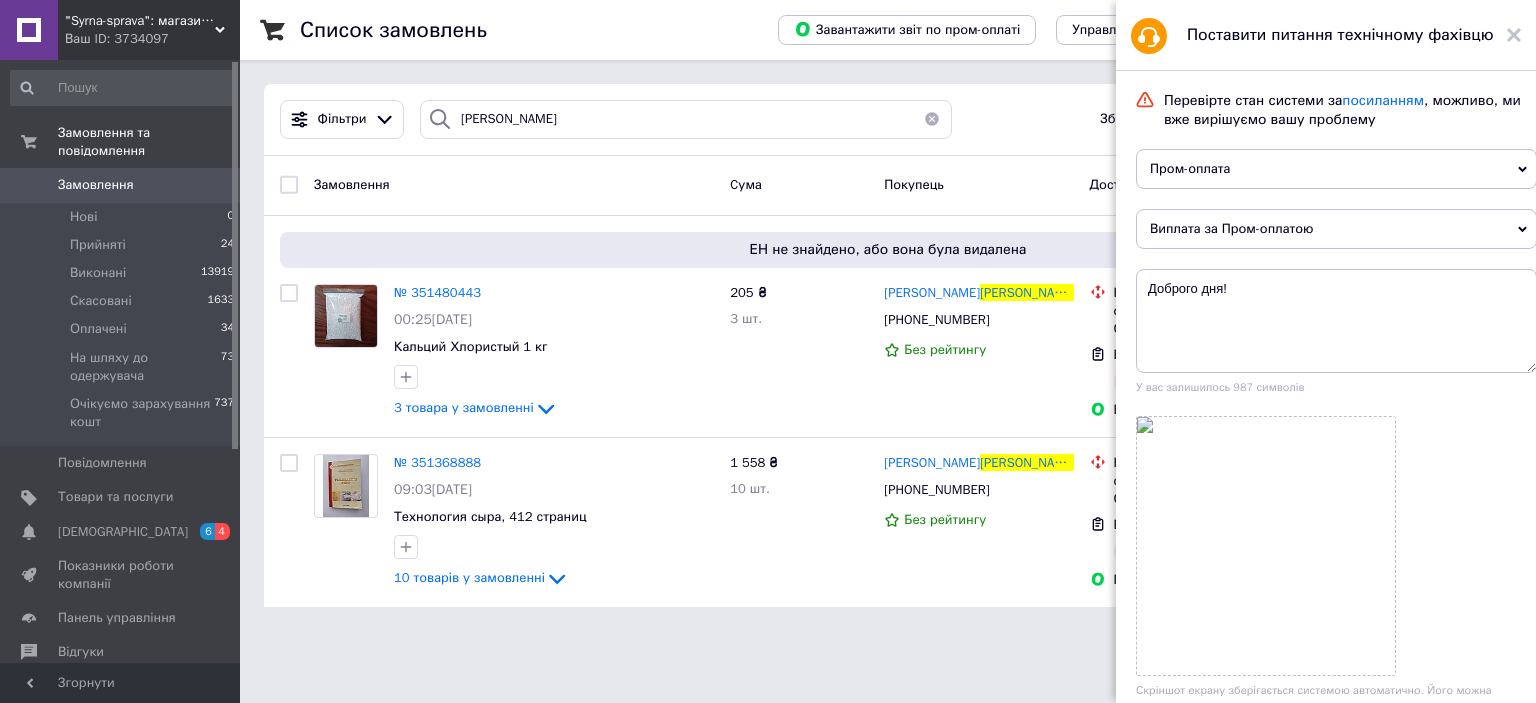 click on ""Syrna-sprava": магазин для справжніх сироварів! Ваш ID: 3734097 Сайт "Syrna-sprava": магазин для справжн... Кабінет покупця Перевірити стан системи Сторінка на порталі Довідка Вийти Замовлення та повідомлення Замовлення 0 Нові 0 Прийняті 24 Виконані 13919 Скасовані 1633 Оплачені 34 На шляху до одержувача 73 Очікуємо зарахування кошт 737 Повідомлення 0 Товари та послуги Сповіщення 6 4 Показники роботи компанії Панель управління Відгуки Клієнти Каталог ProSale Аналітика Інструменти веб-майстра та SEO Управління сайтом Маркет Prom топ" at bounding box center (768, 315) 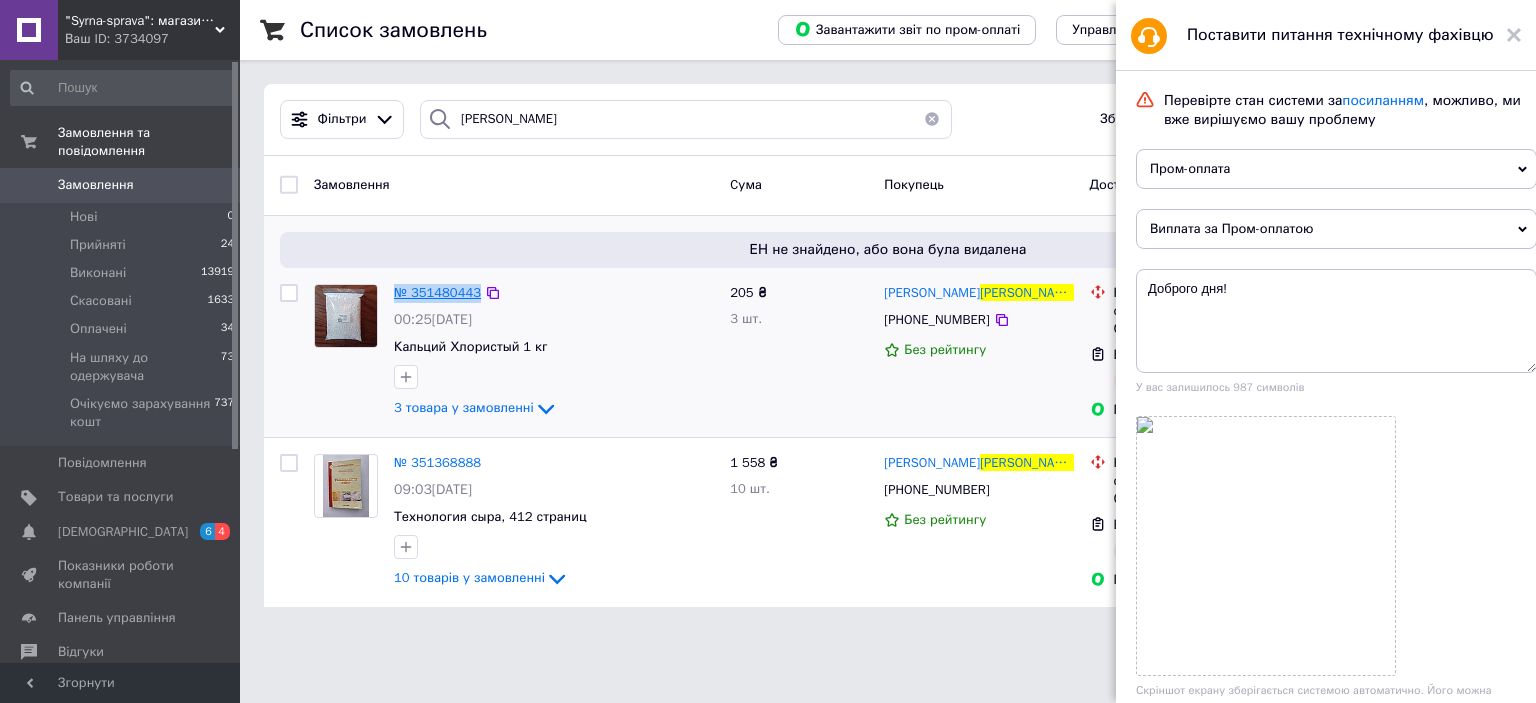 drag, startPoint x: 385, startPoint y: 283, endPoint x: 475, endPoint y: 292, distance: 90.44888 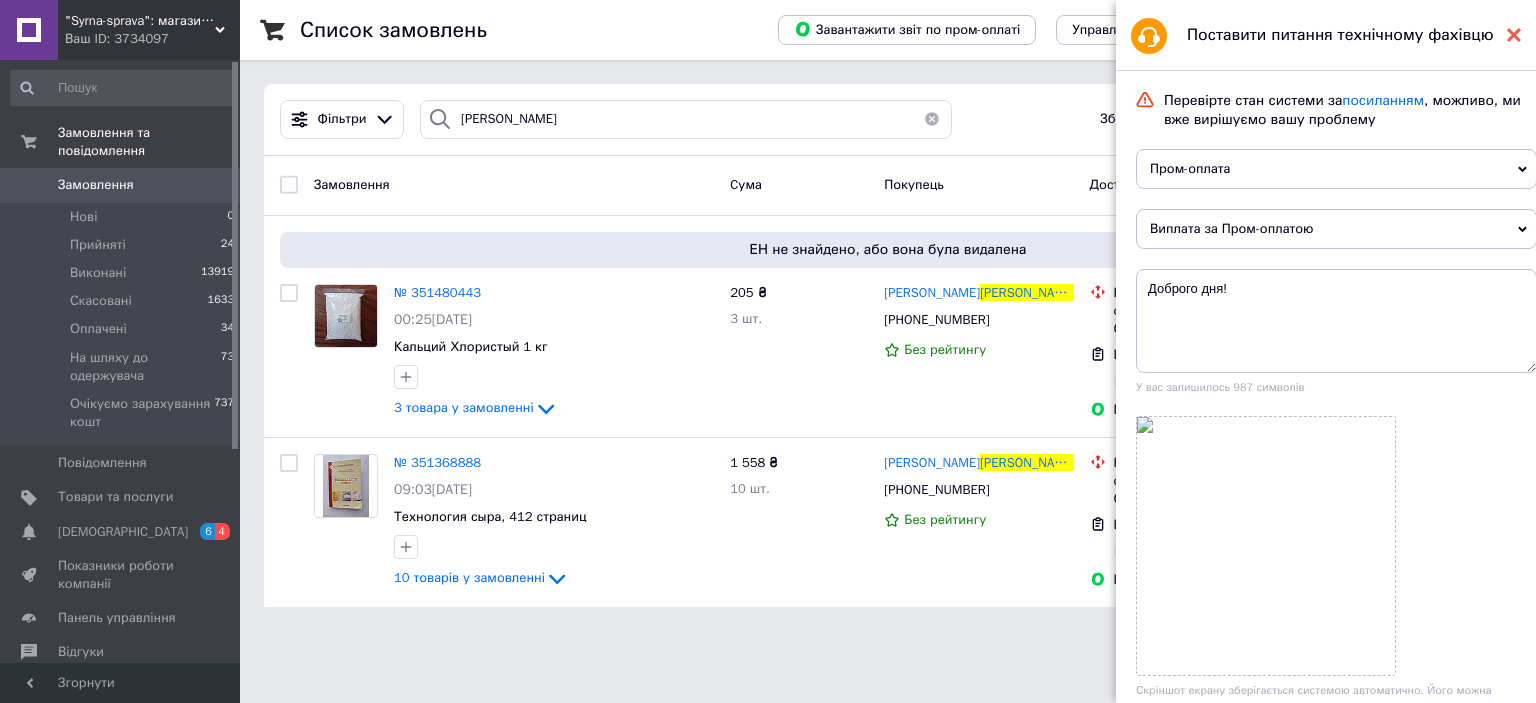 click 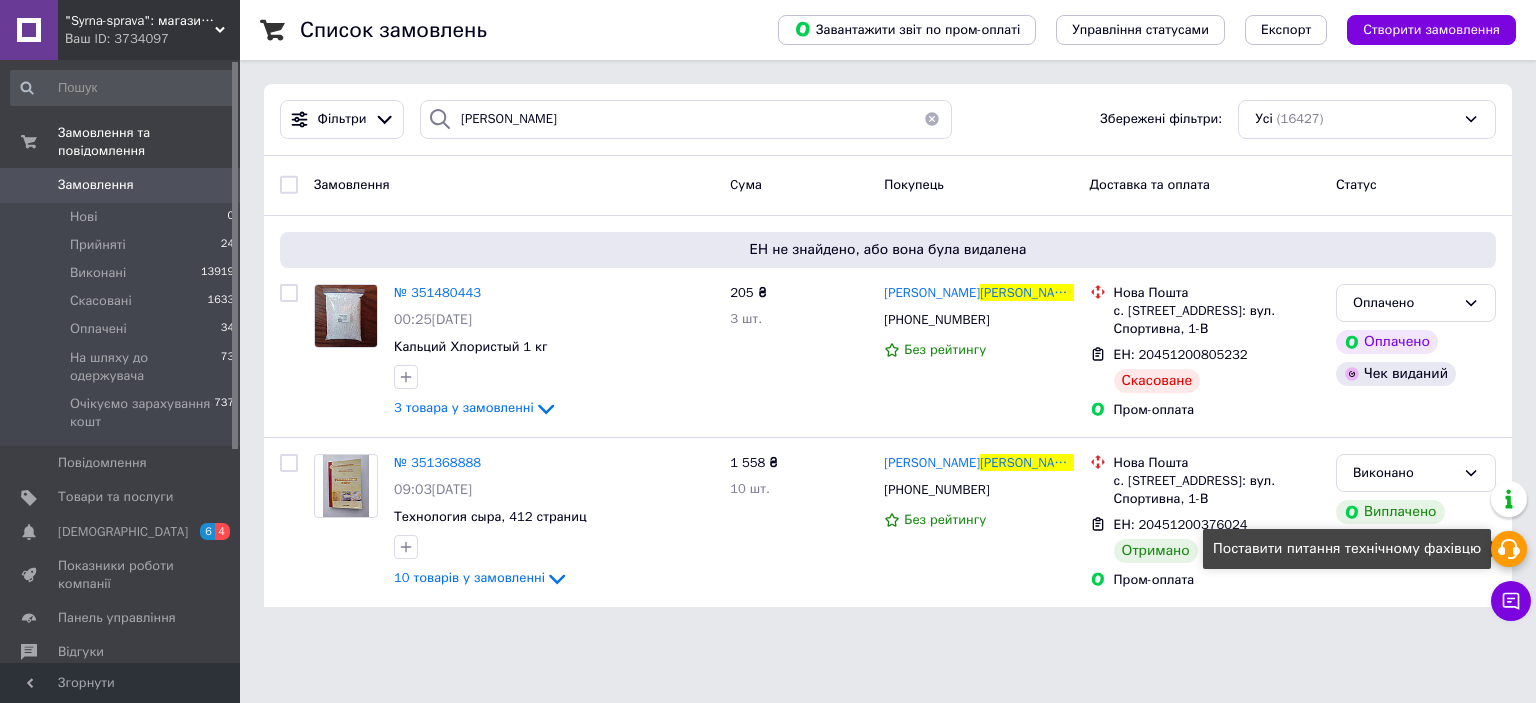 click 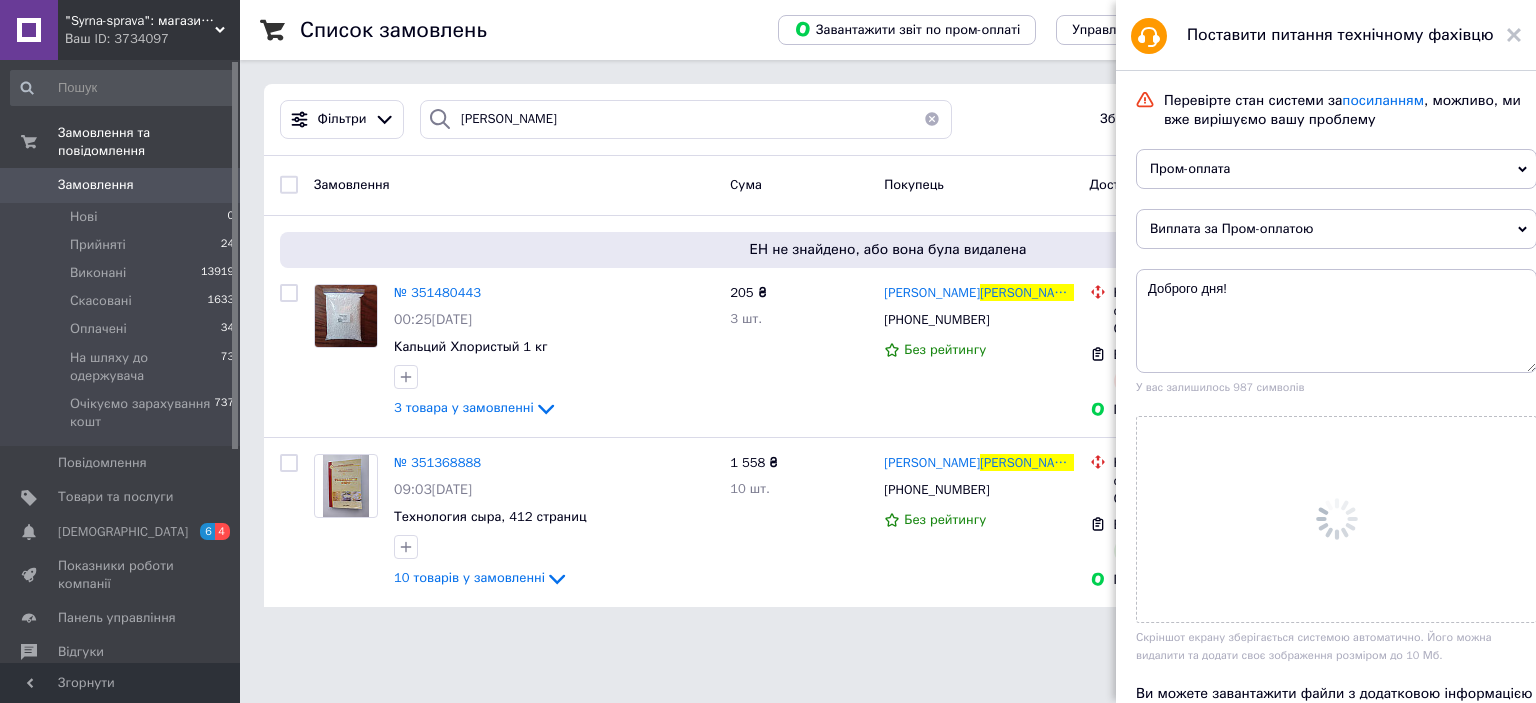click on "Пром-оплата" at bounding box center [1336, 169] 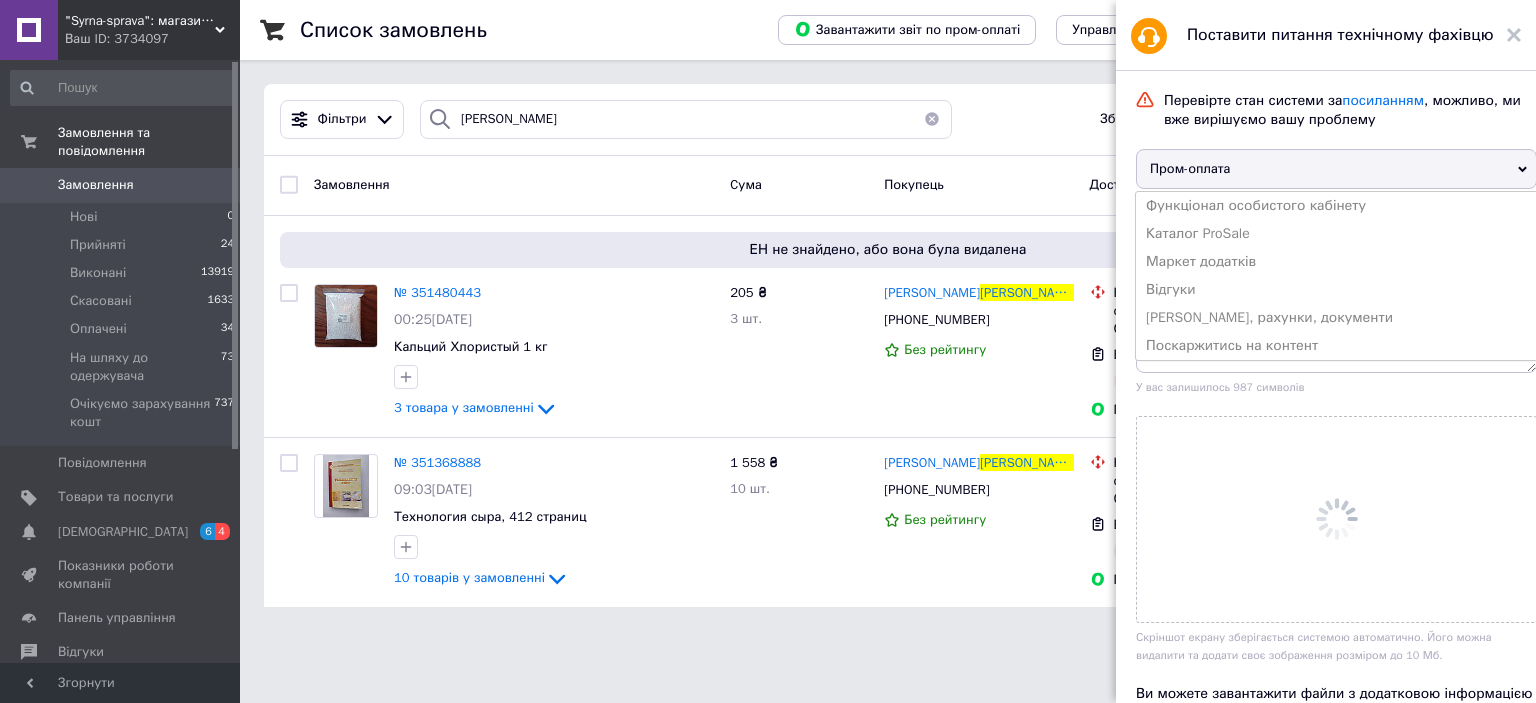 click on "Пром-оплата" at bounding box center [1336, 169] 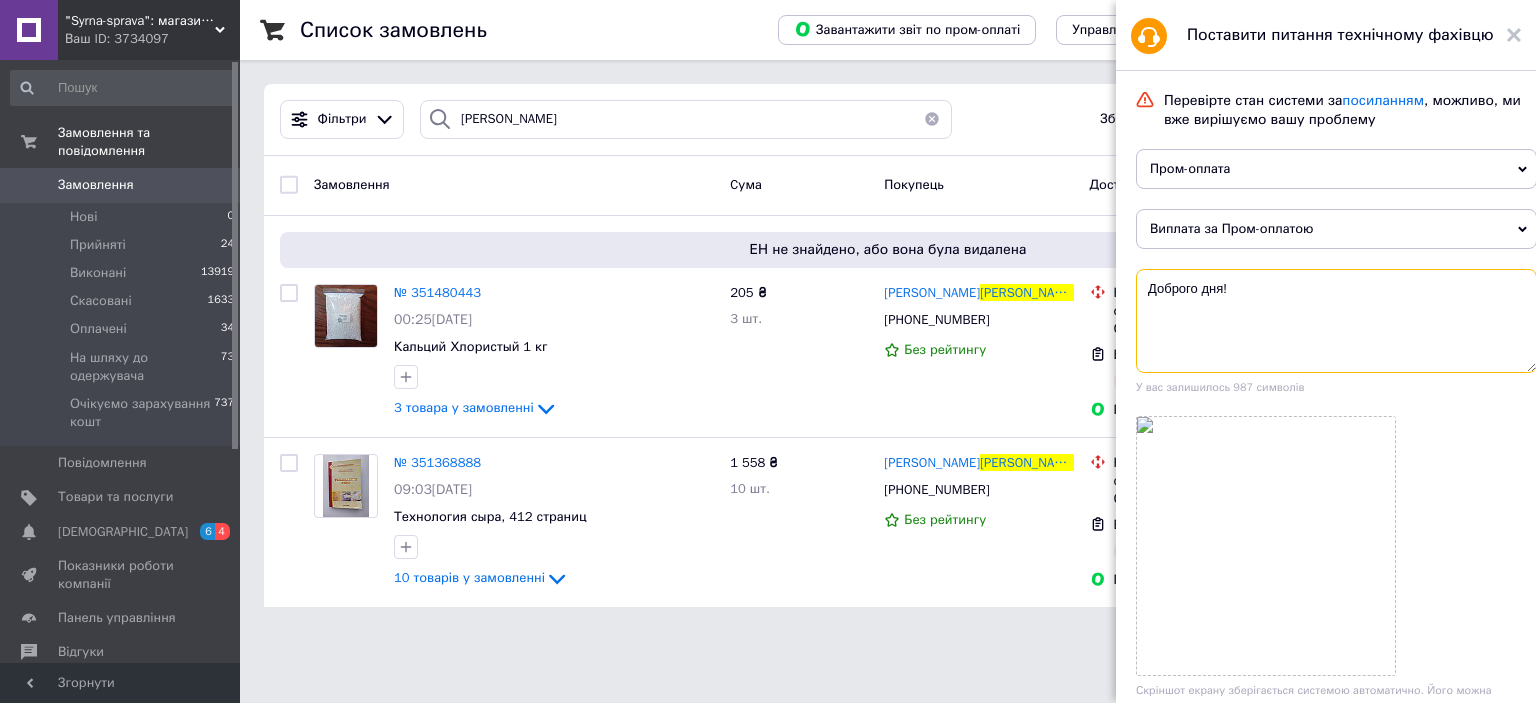 click on "Доброго дня!" at bounding box center [1336, 321] 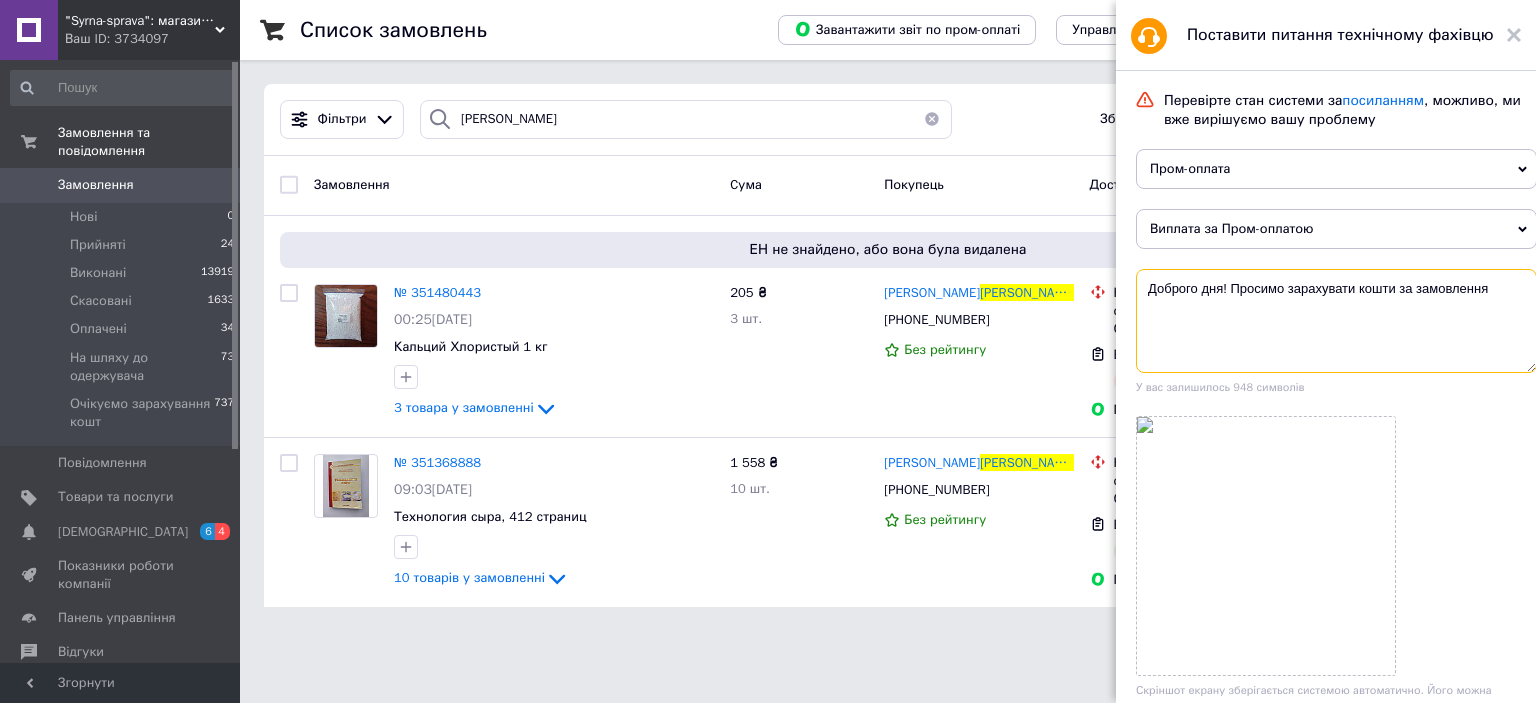 paste on "№ 351480443" 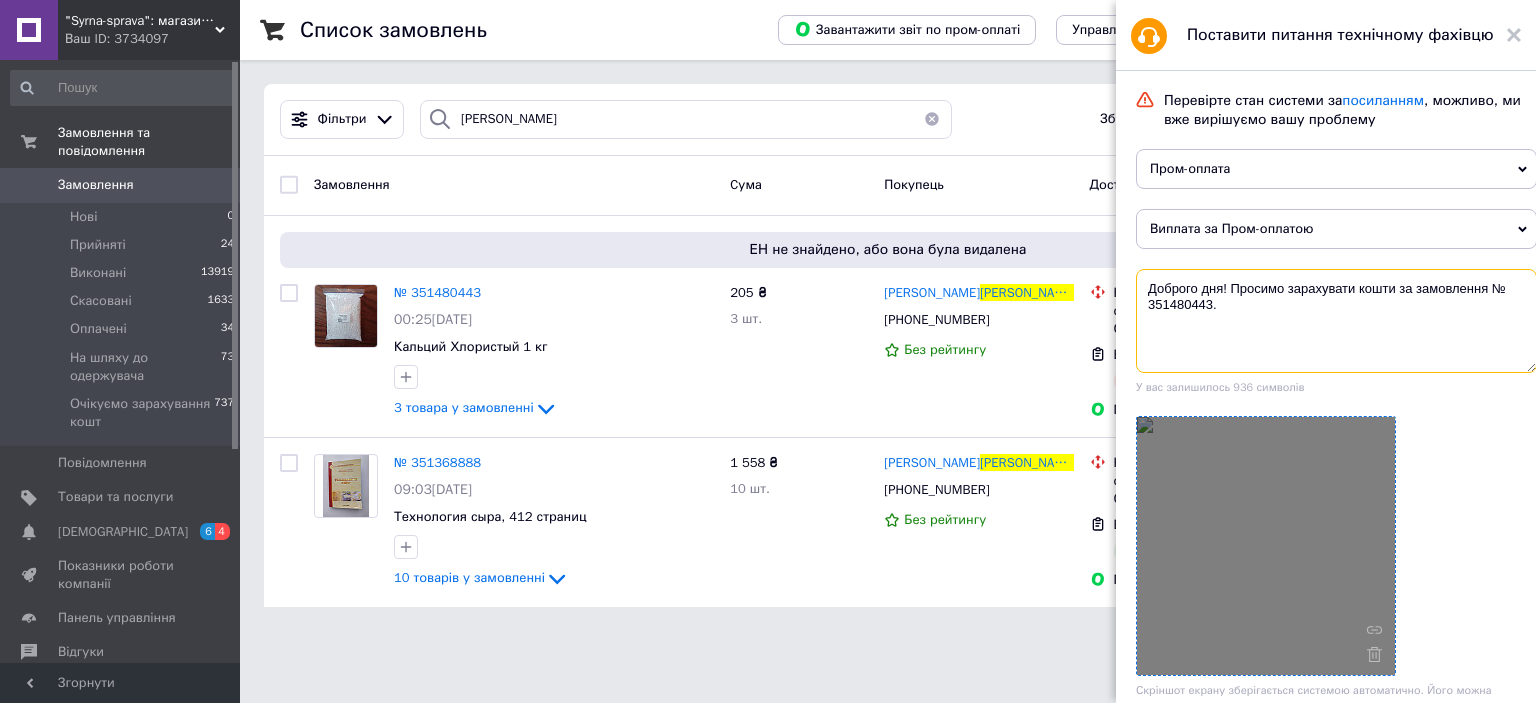 scroll, scrollTop: 200, scrollLeft: 0, axis: vertical 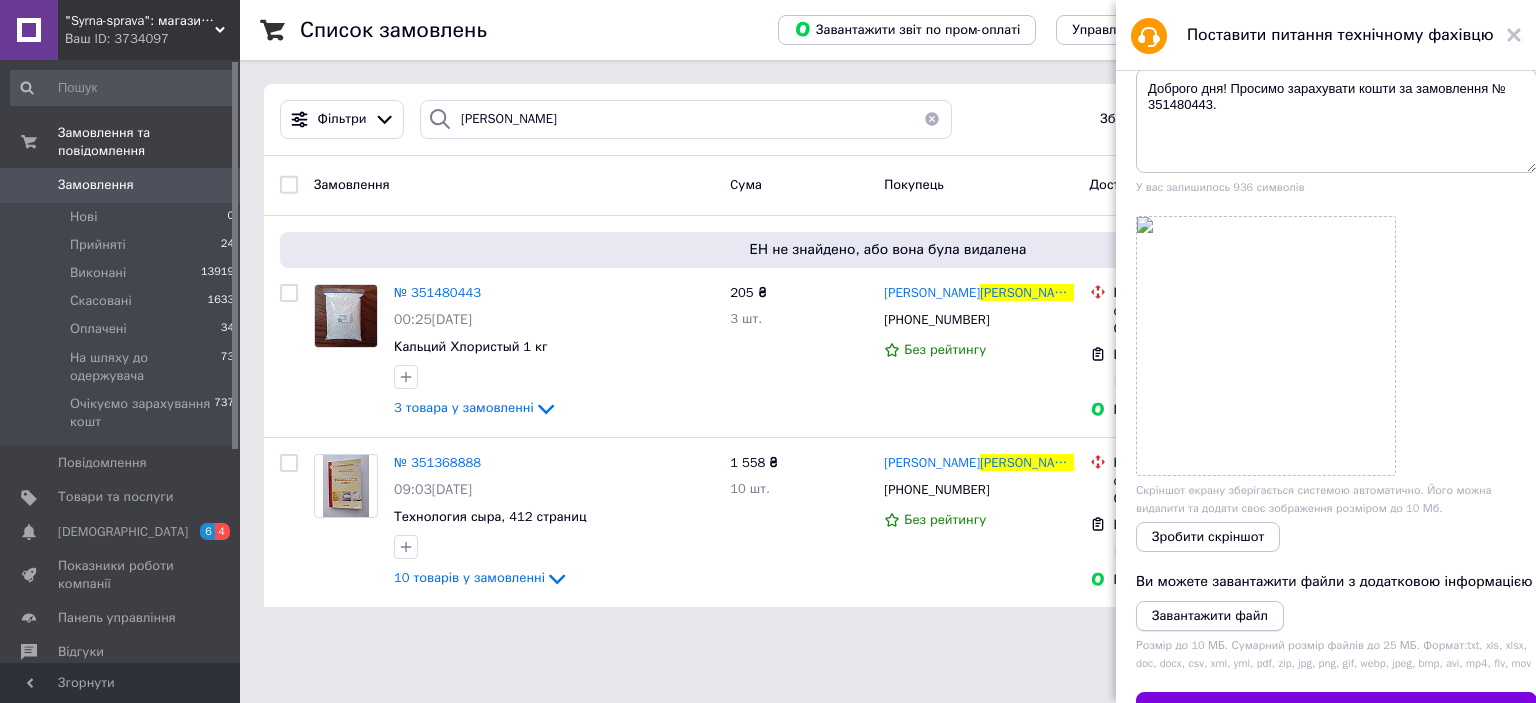 click on "Завантажити файл" at bounding box center [1210, 615] 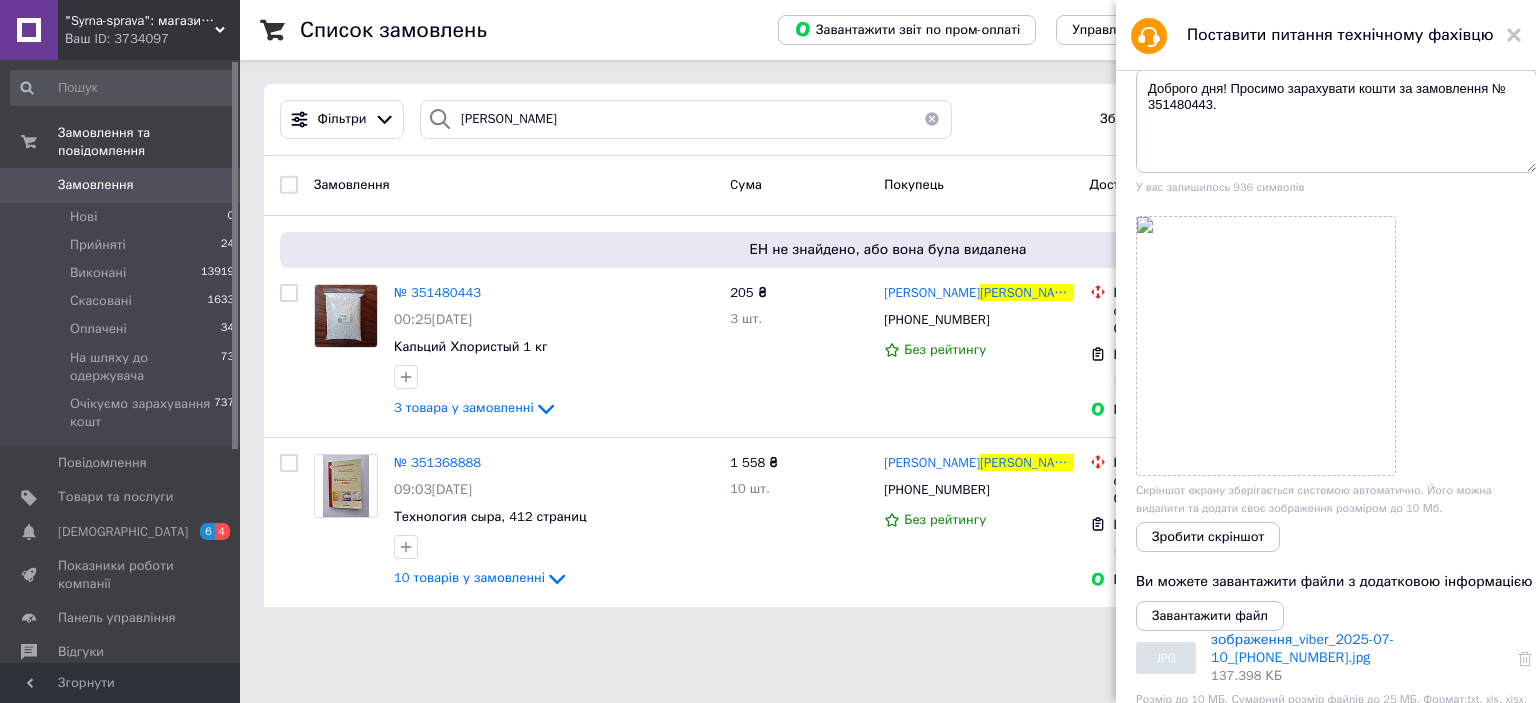 scroll, scrollTop: 300, scrollLeft: 0, axis: vertical 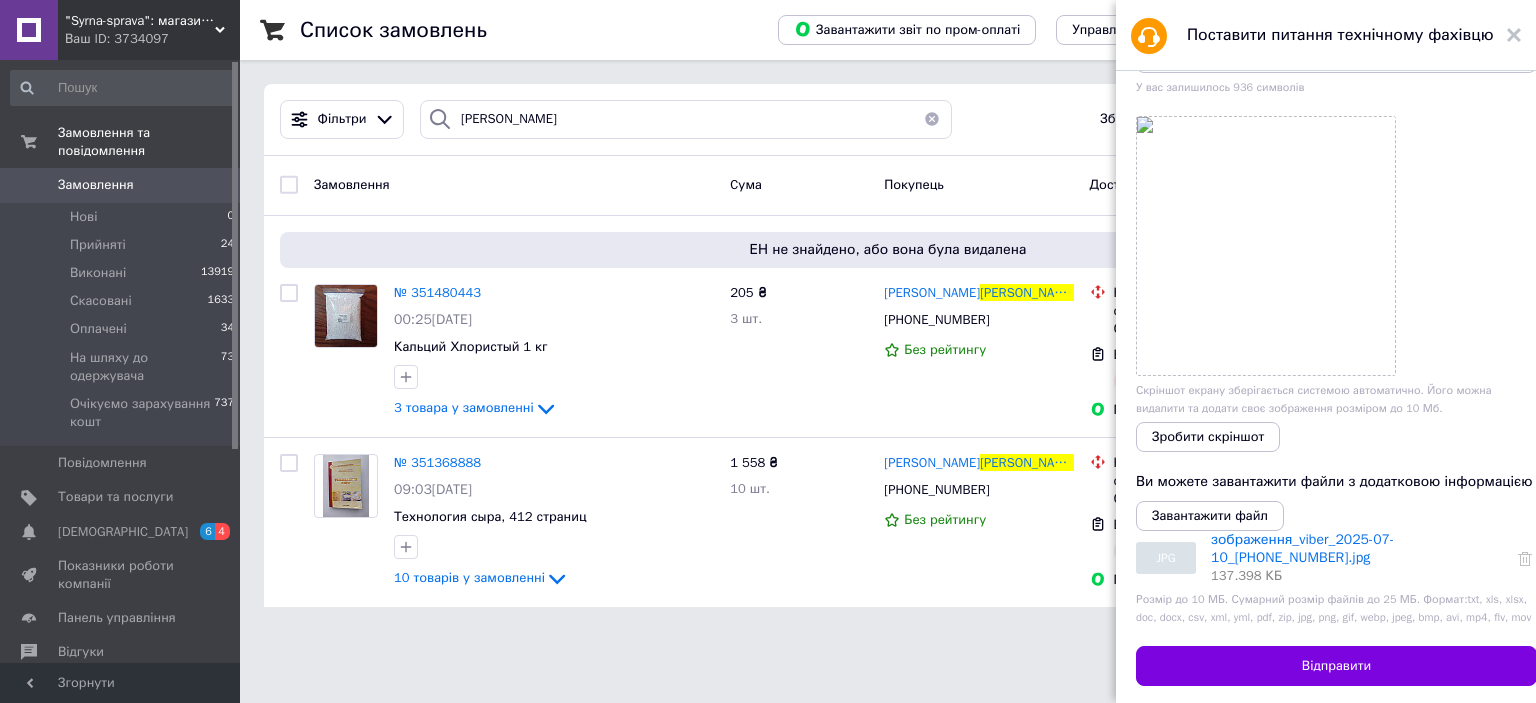 click on "JPG" at bounding box center (1165, 558) 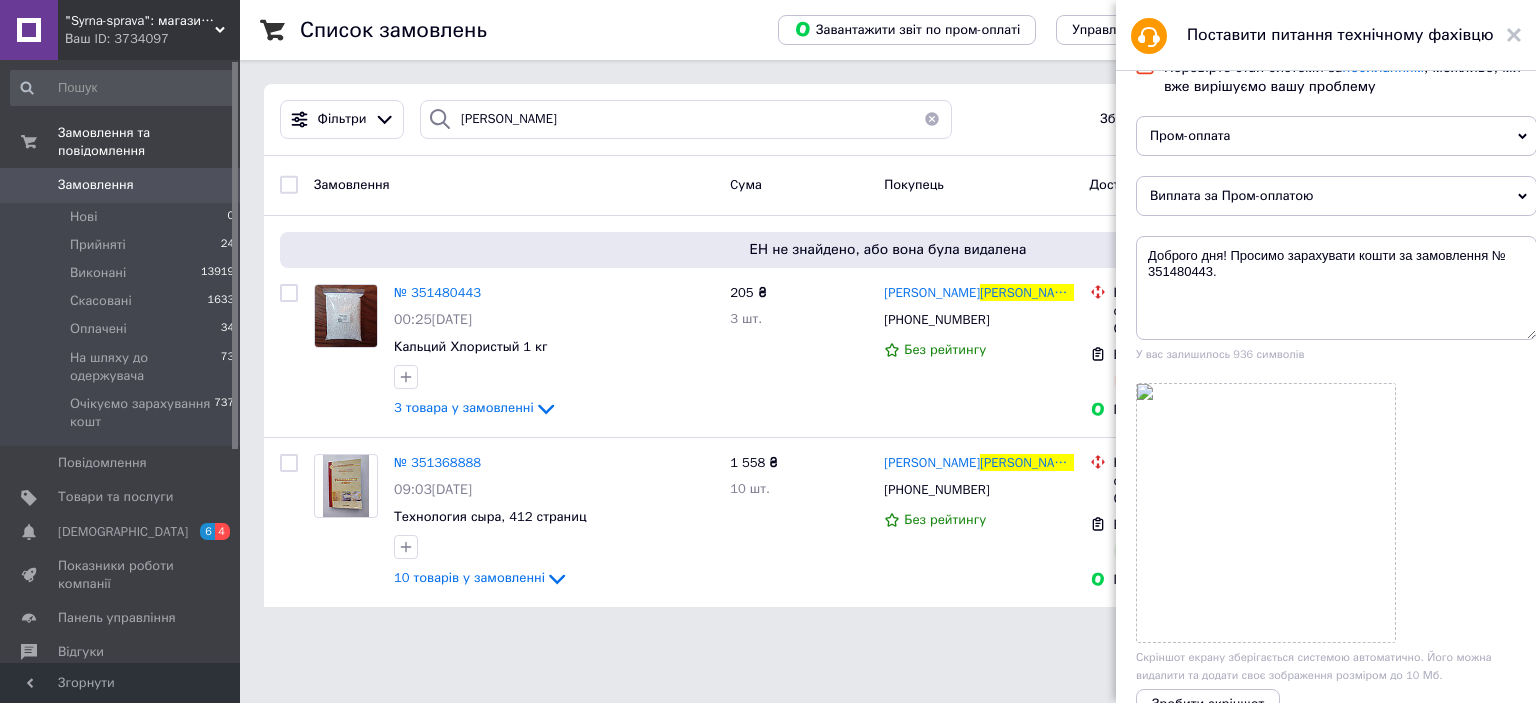 scroll, scrollTop: 0, scrollLeft: 0, axis: both 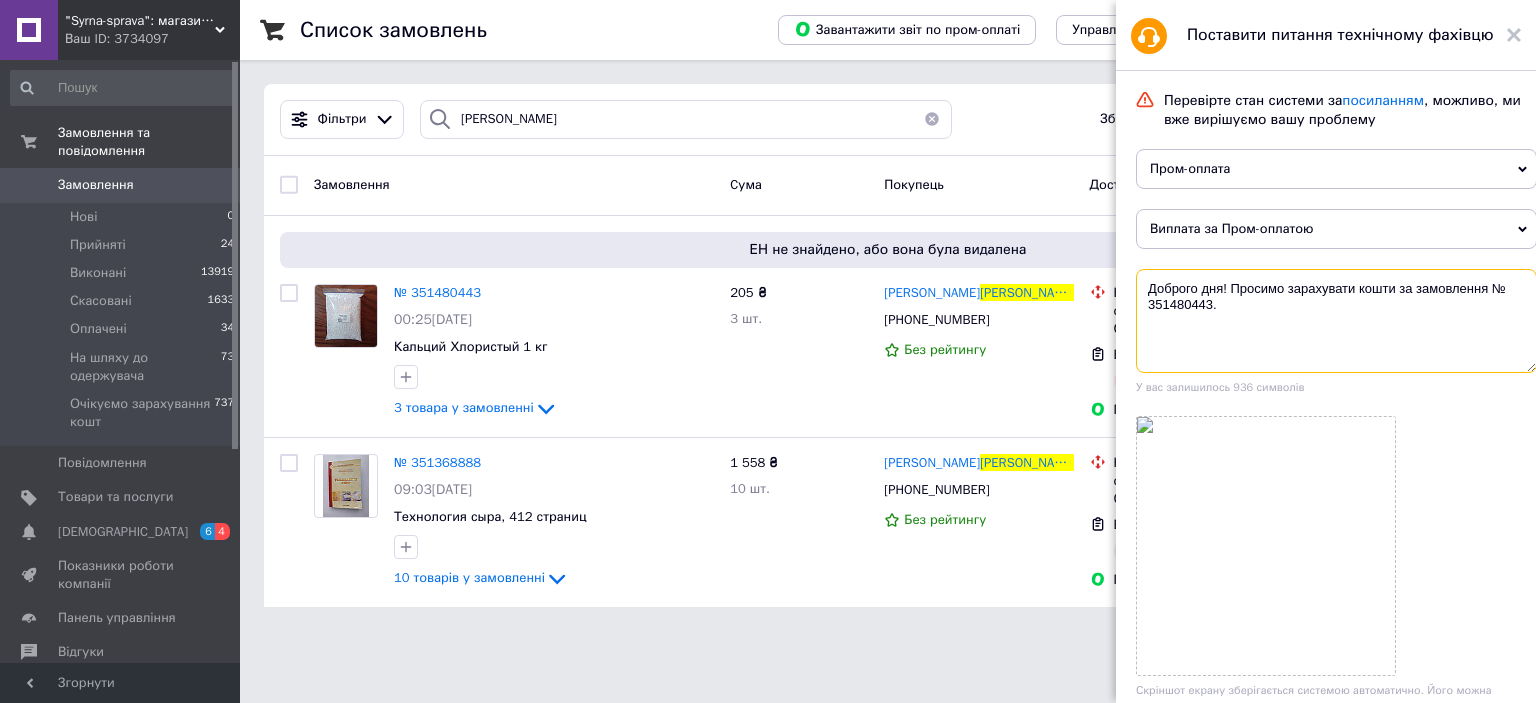 click on "Доброго дня! Просимо зарахувати кошти за замовлення № 351480443." at bounding box center [1336, 321] 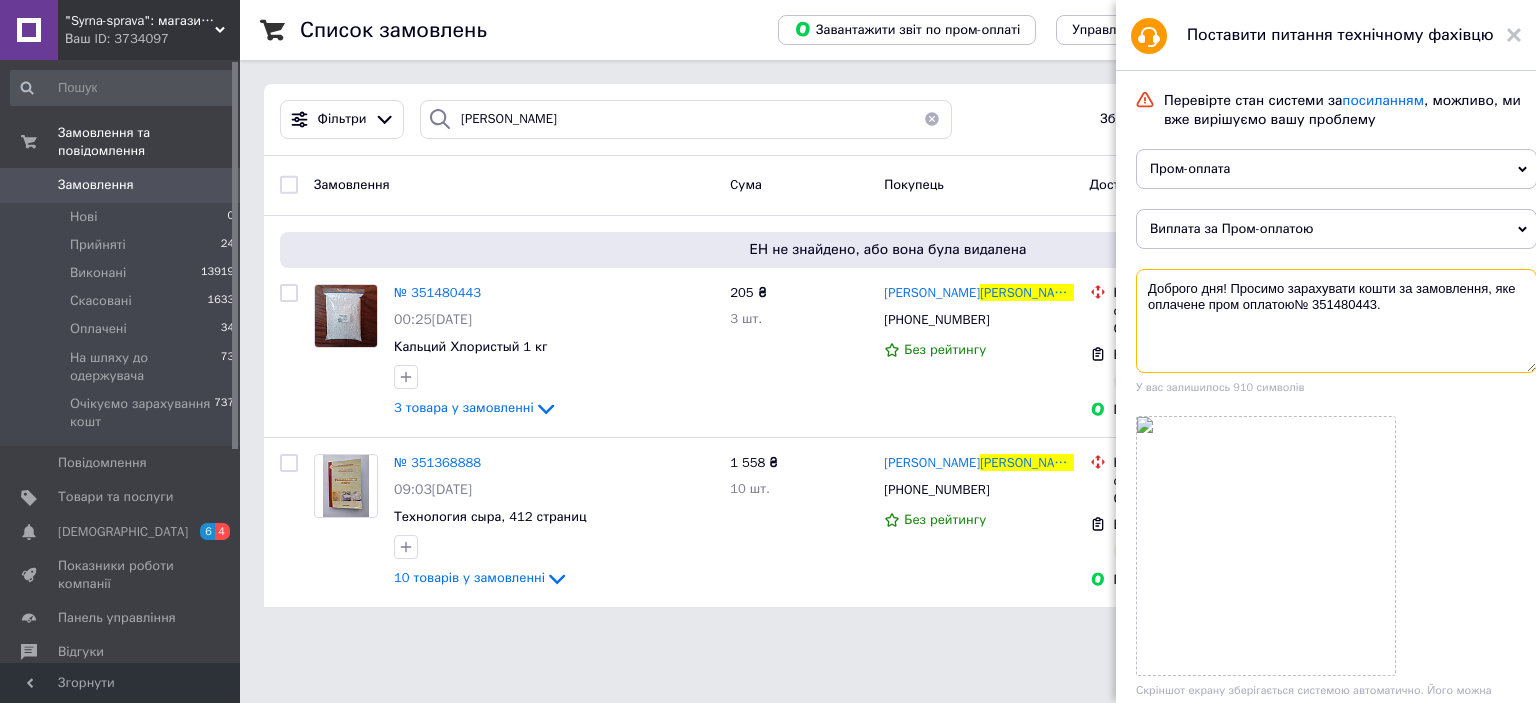drag, startPoint x: 1320, startPoint y: 299, endPoint x: 1405, endPoint y: 297, distance: 85.02353 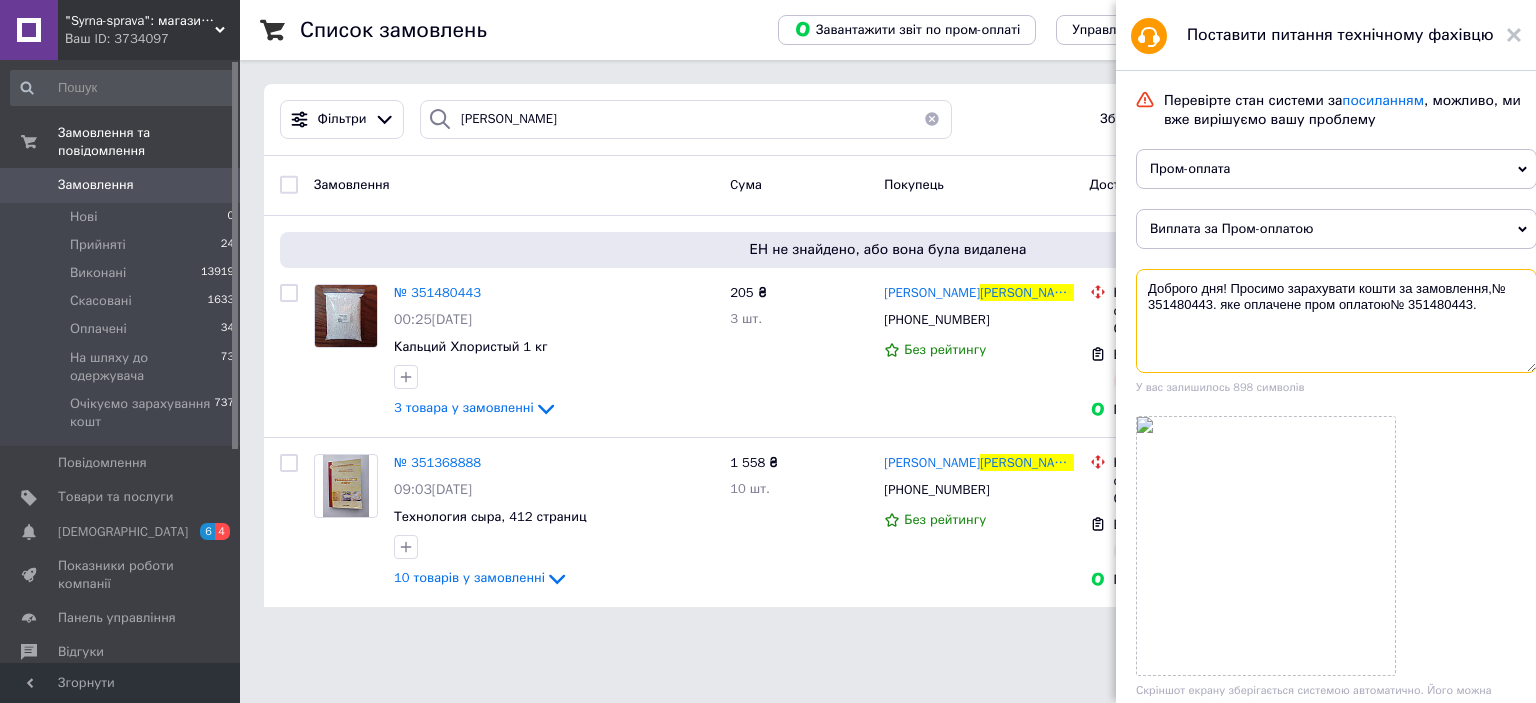 click on "Доброго дня! Просимо зарахувати кошти за замовлення,№ 351480443. яке оплачене пром оплатою№ 351480443." at bounding box center (1336, 321) 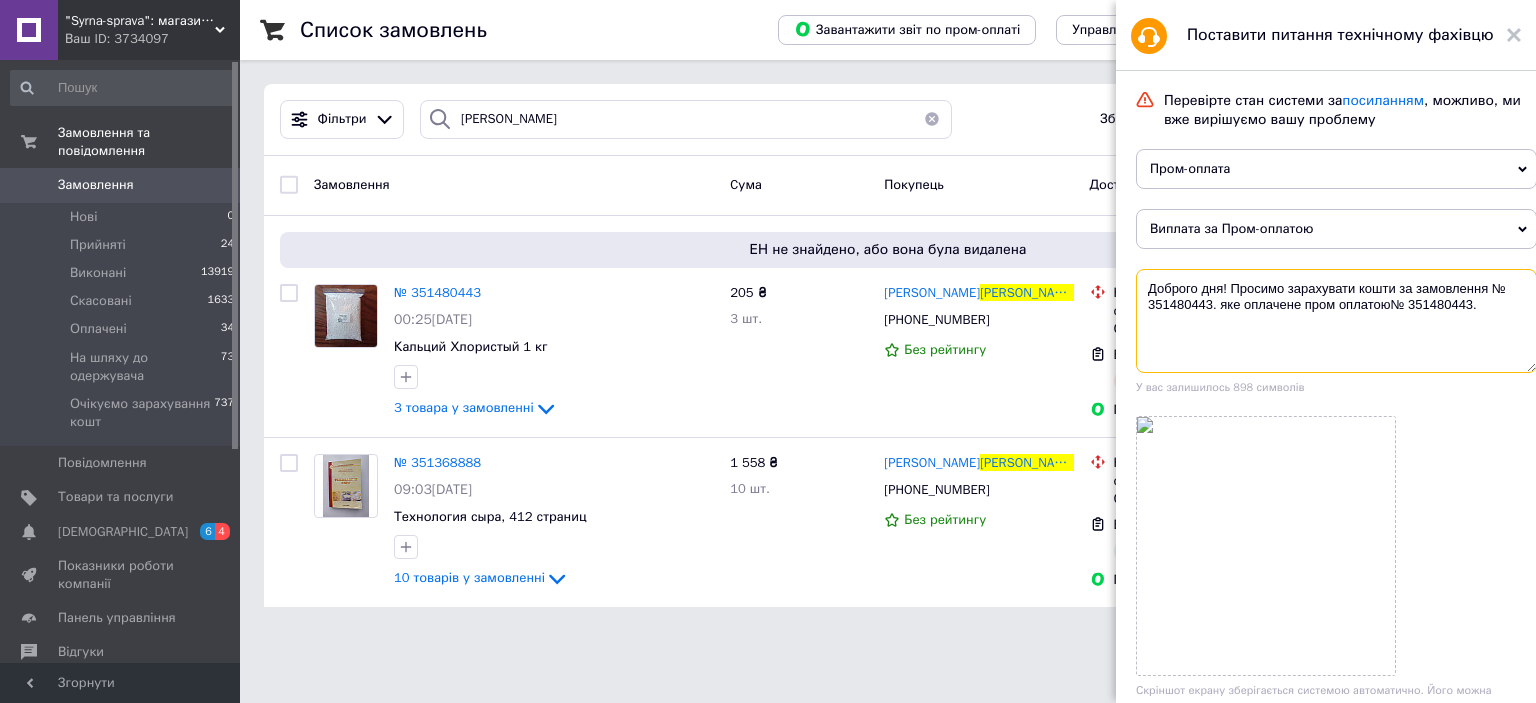 click on "Доброго дня! Просимо зарахувати кошти за замовлення № 351480443. яке оплачене пром оплатою№ 351480443." at bounding box center [1336, 321] 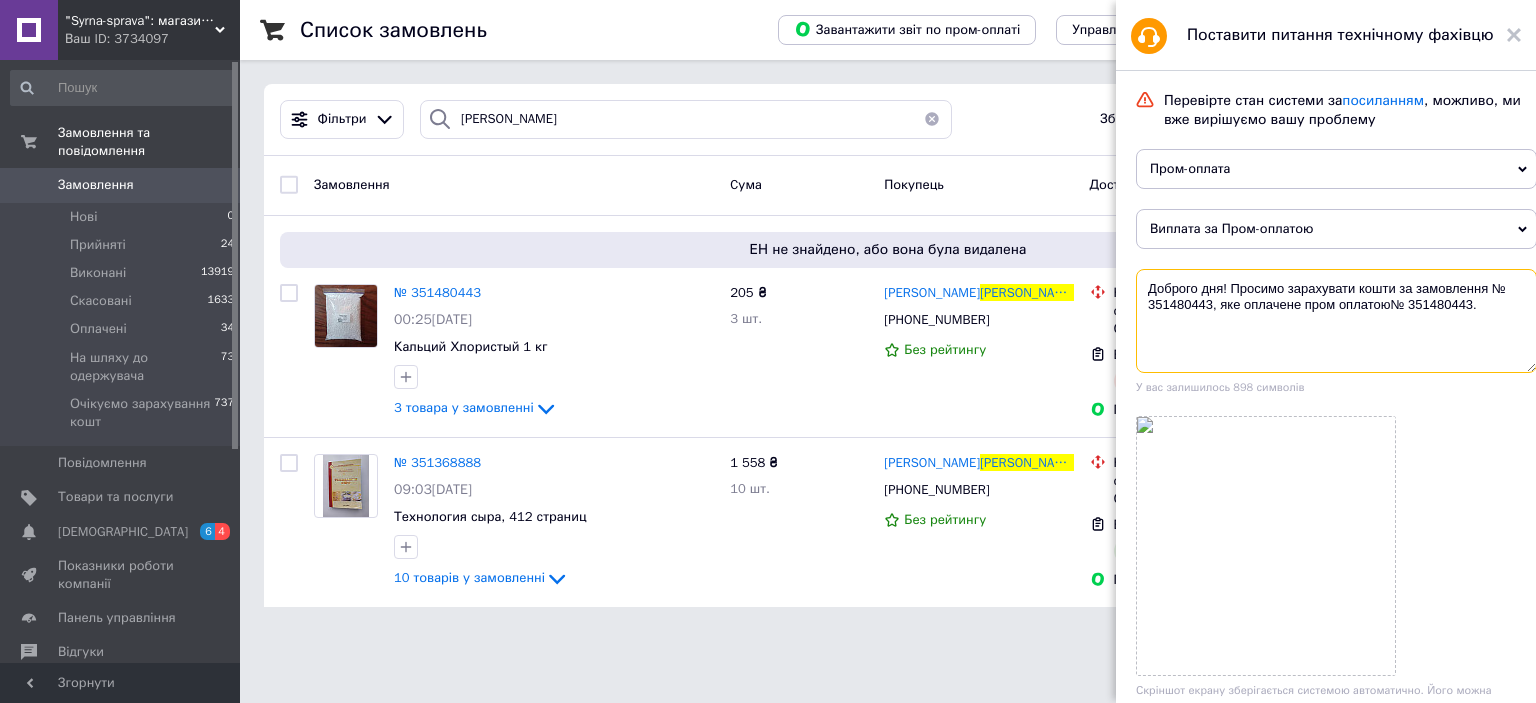click on "Доброго дня! Просимо зарахувати кошти за замовлення № 351480443, яке оплачене пром оплатою№ 351480443." at bounding box center [1336, 321] 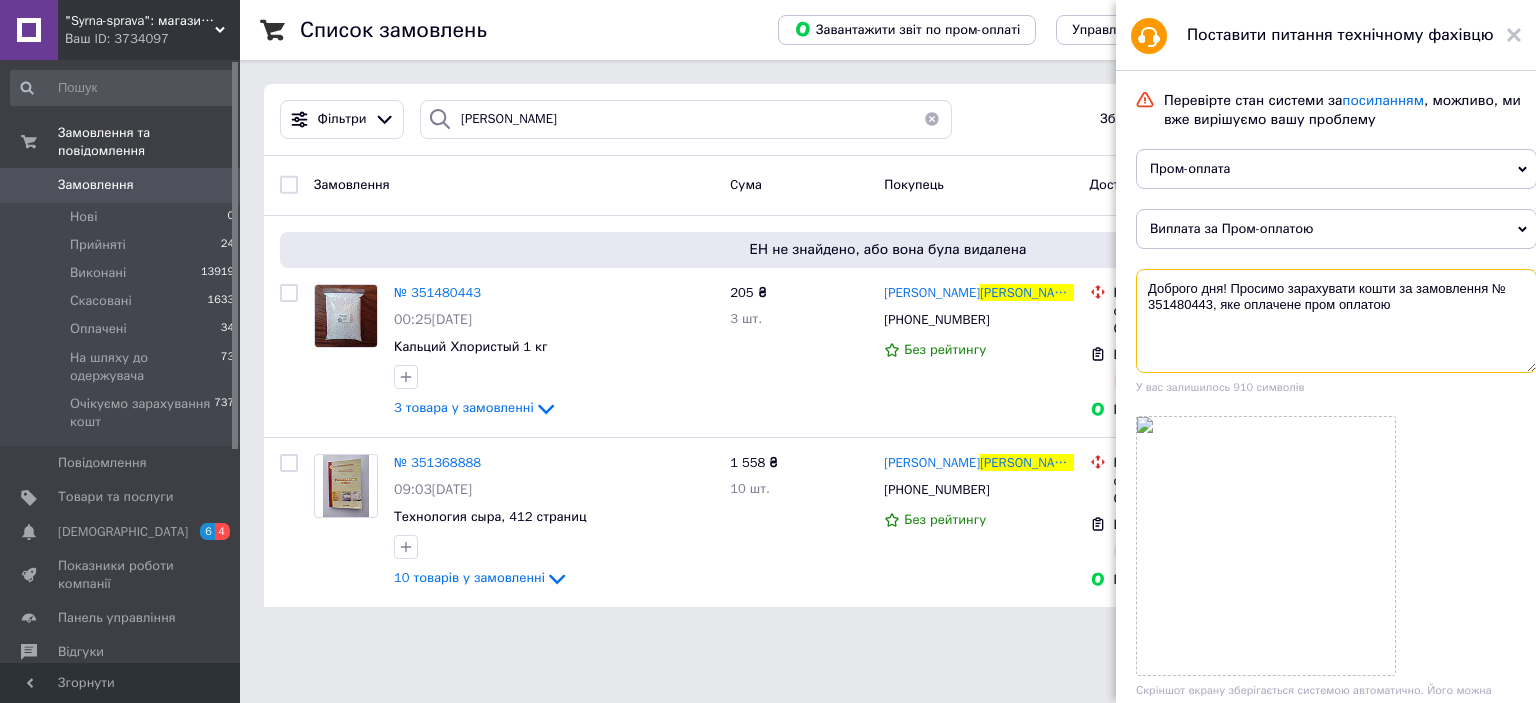 click on "Доброго дня! Просимо зарахувати кошти за замовлення № 351480443, яке оплачене пром оплатою" at bounding box center (1336, 321) 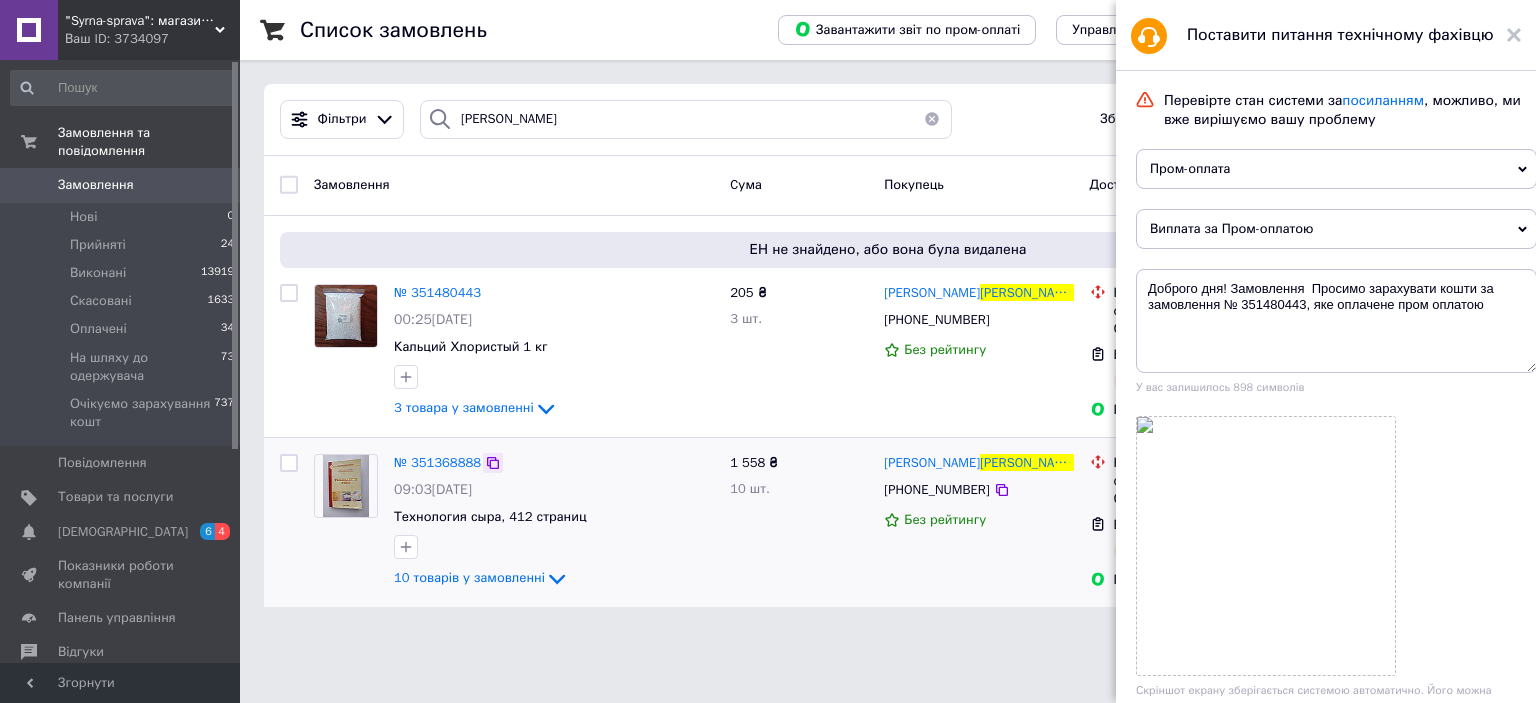 click 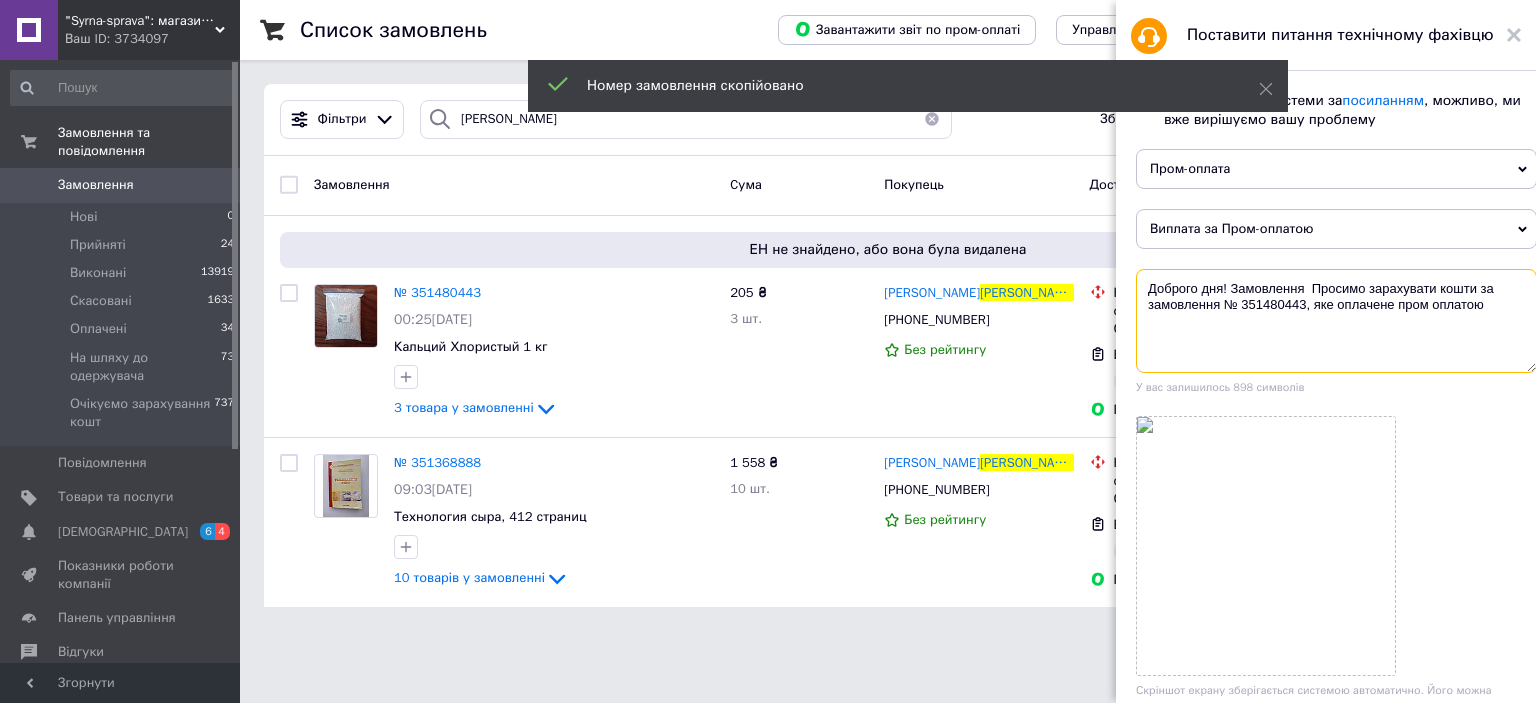 click on "Доброго дня! Замовлення  Просимо зарахувати кошти за замовлення № 351480443, яке оплачене пром оплатою" at bounding box center (1336, 321) 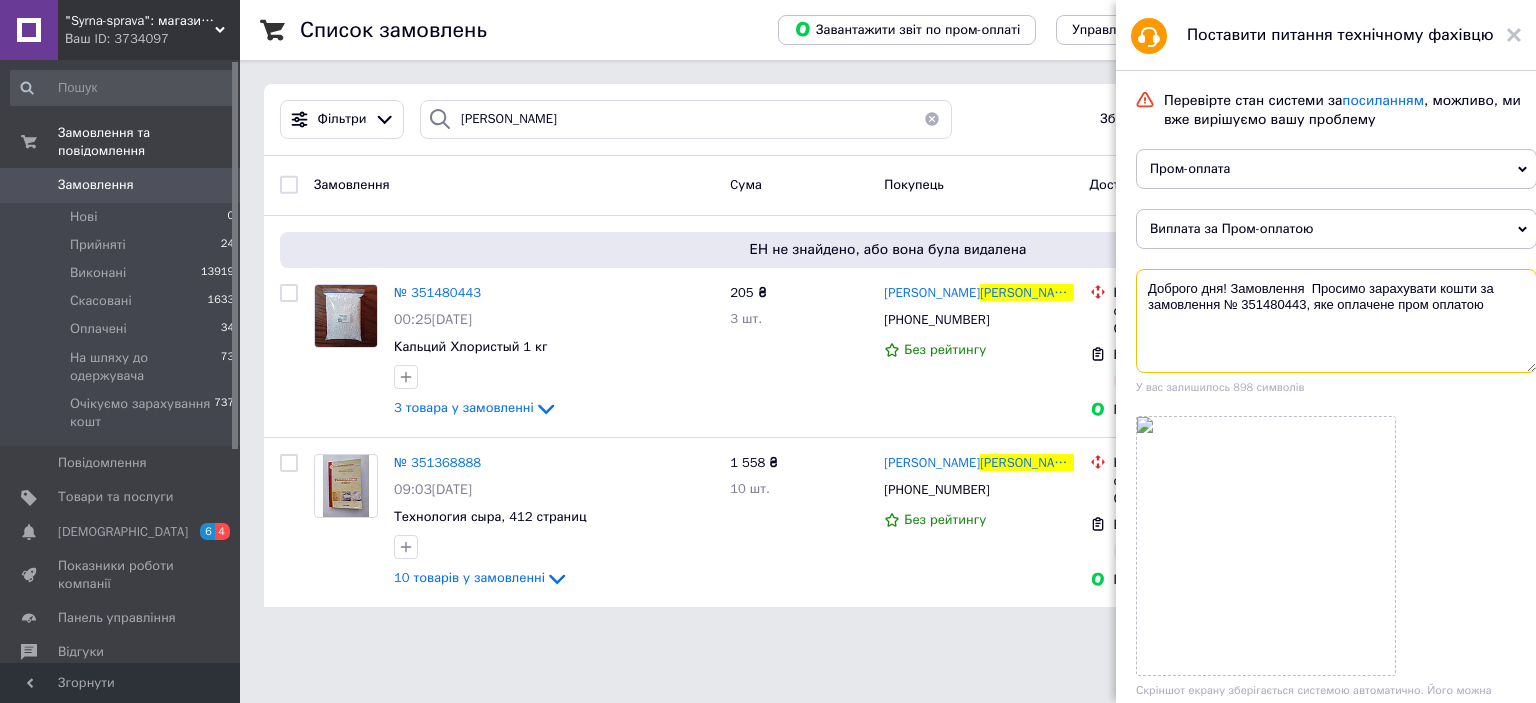 paste on "351368888" 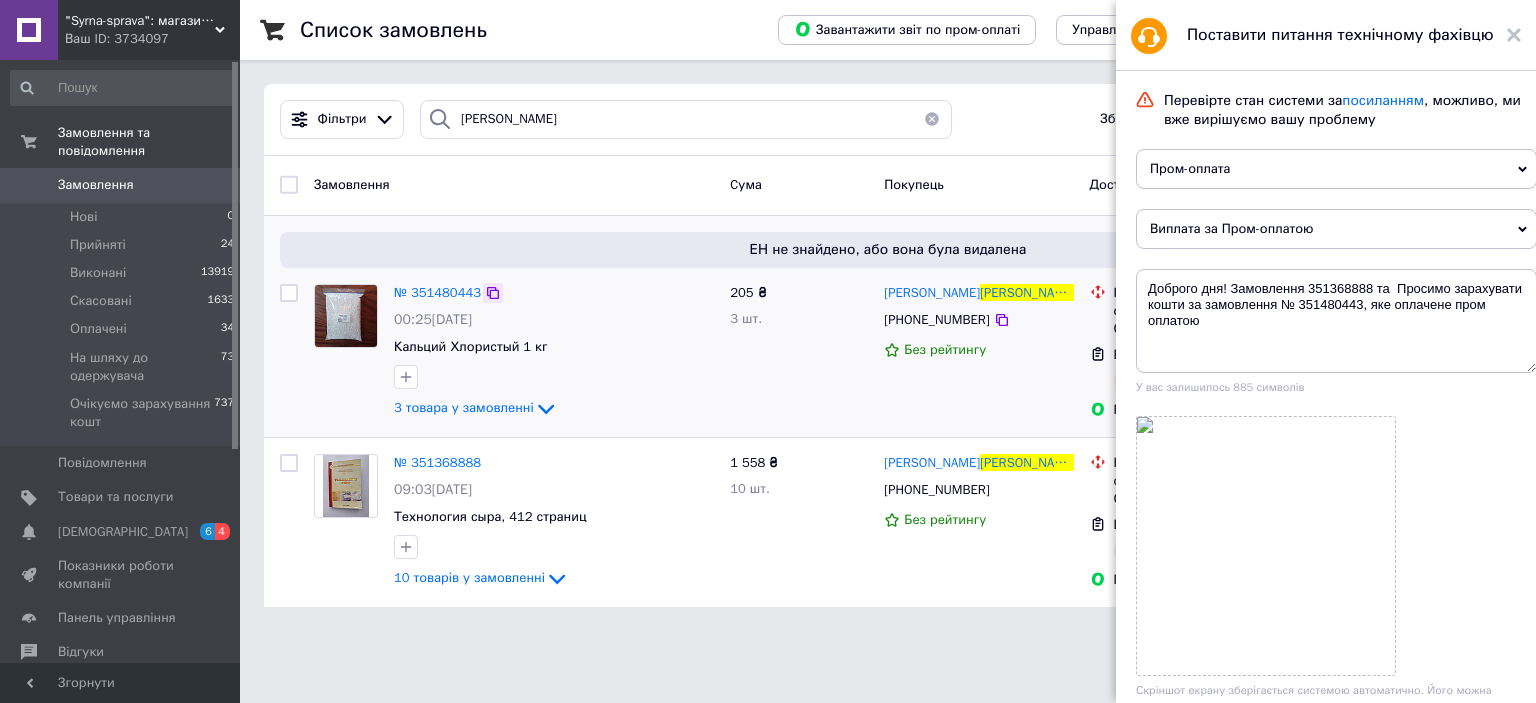 click 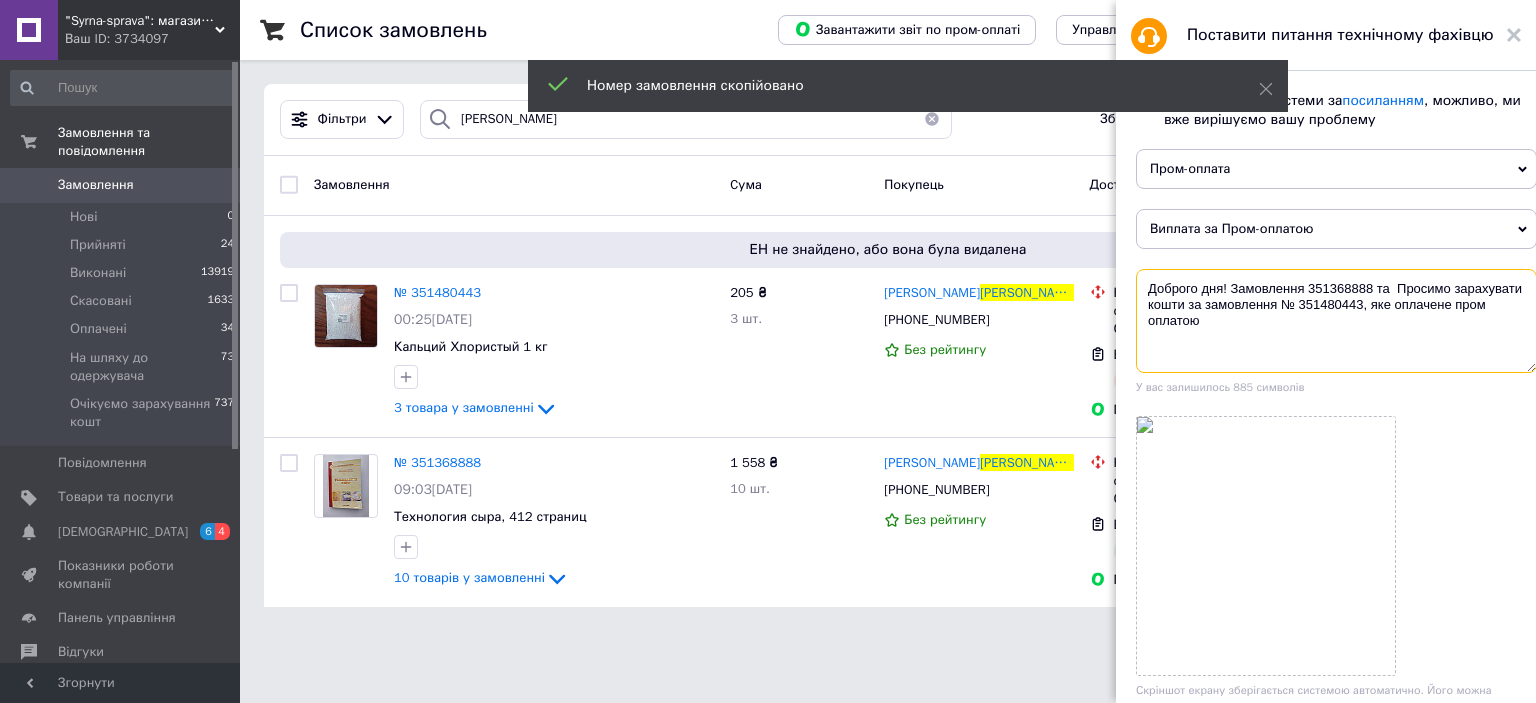 click on "Доброго дня! Замовлення 351368888 та  Просимо зарахувати кошти за замовлення № 351480443, яке оплачене пром оплатою" at bounding box center (1336, 321) 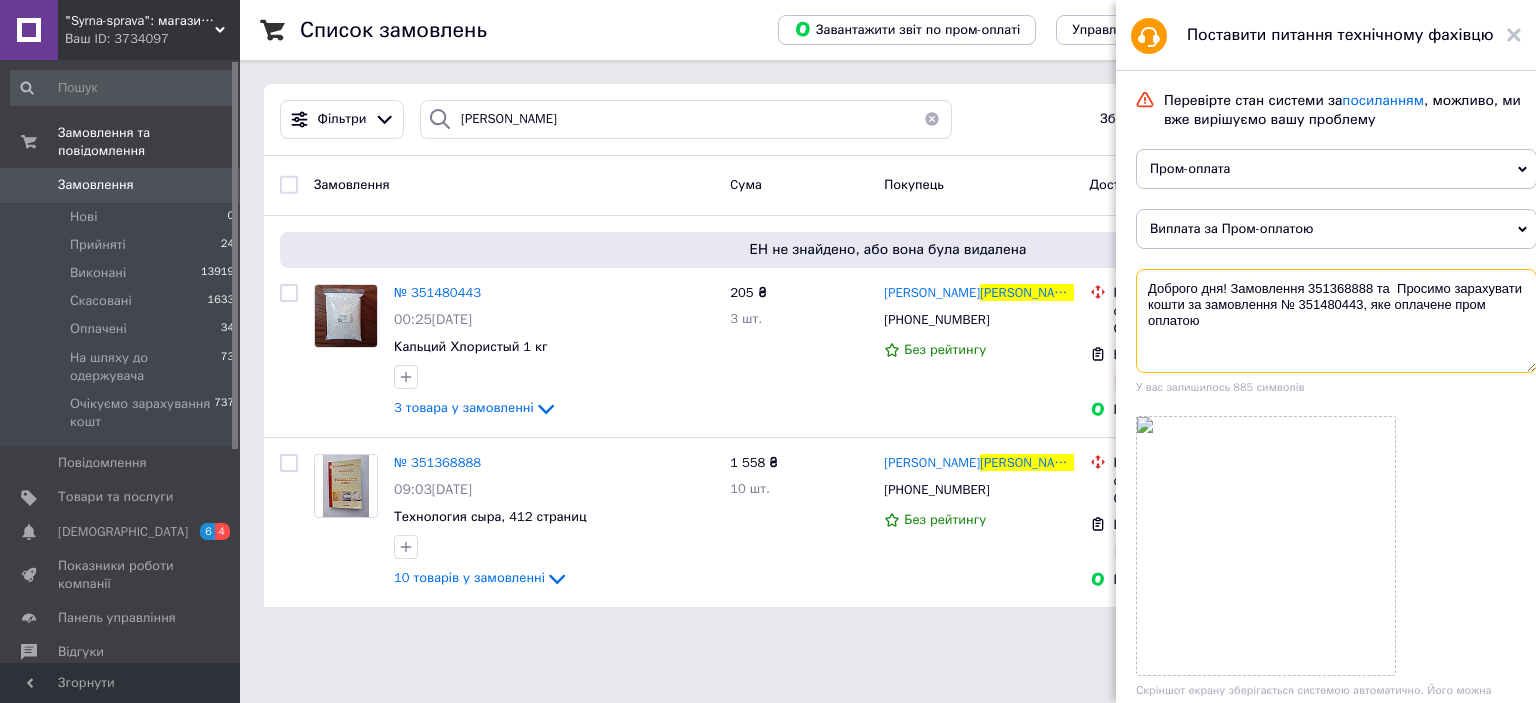 paste on "351480443" 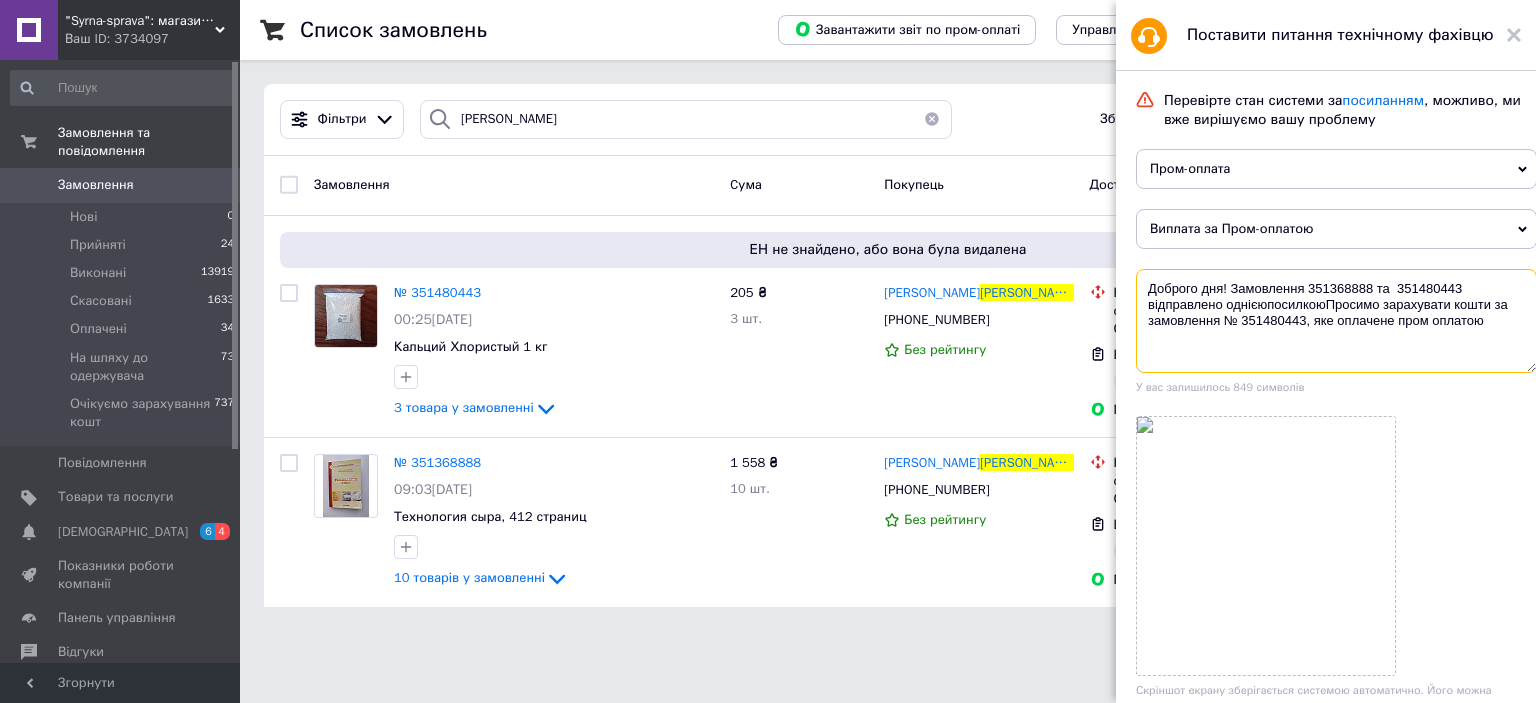 click on "Доброго дня! Замовлення 351368888 та  351480443 відправлено однієюпосилкоюПросимо зарахувати кошти за замовлення № 351480443, яке оплачене пром оплатою" at bounding box center [1336, 321] 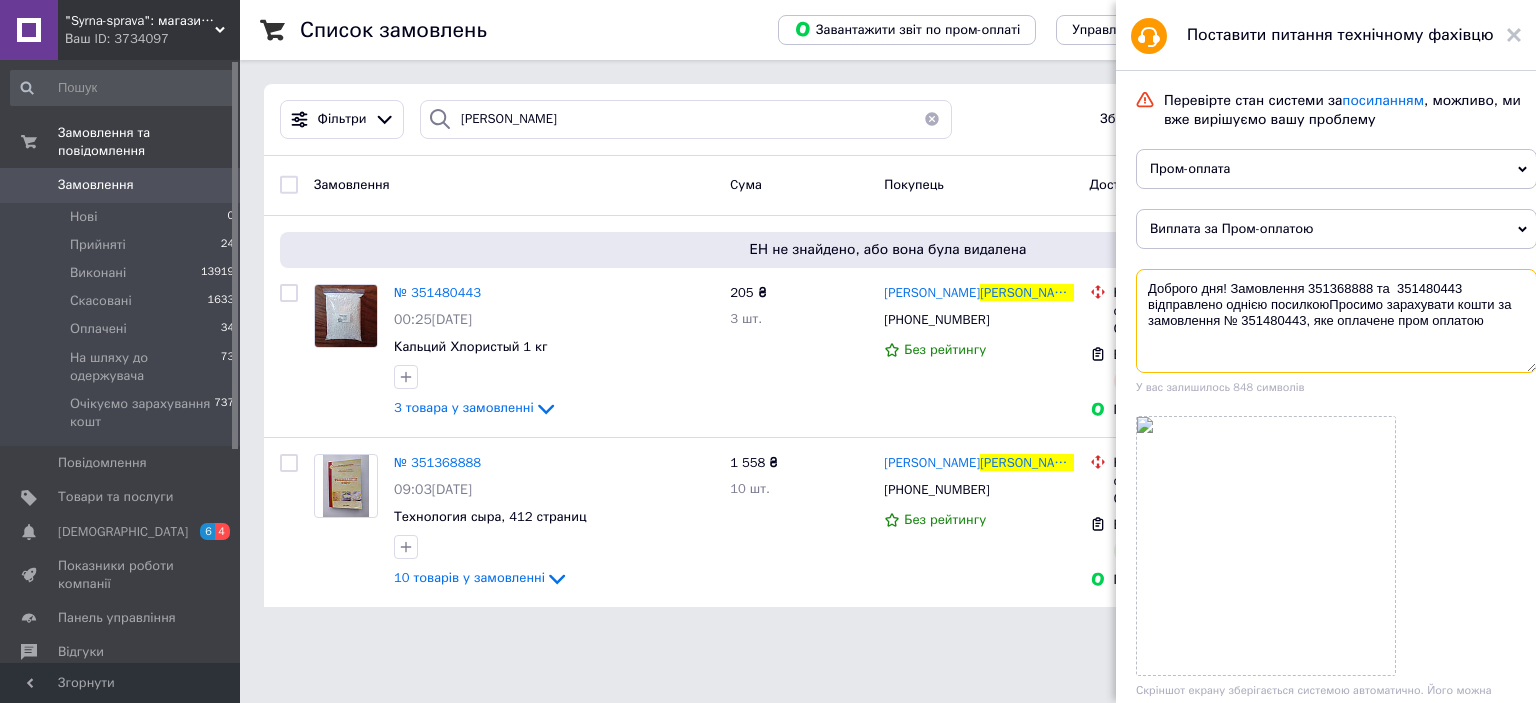 click on "Доброго дня! Замовлення 351368888 та  351480443 відправлено однією посилкоюПросимо зарахувати кошти за замовлення № 351480443, яке оплачене пром оплатою" at bounding box center (1336, 321) 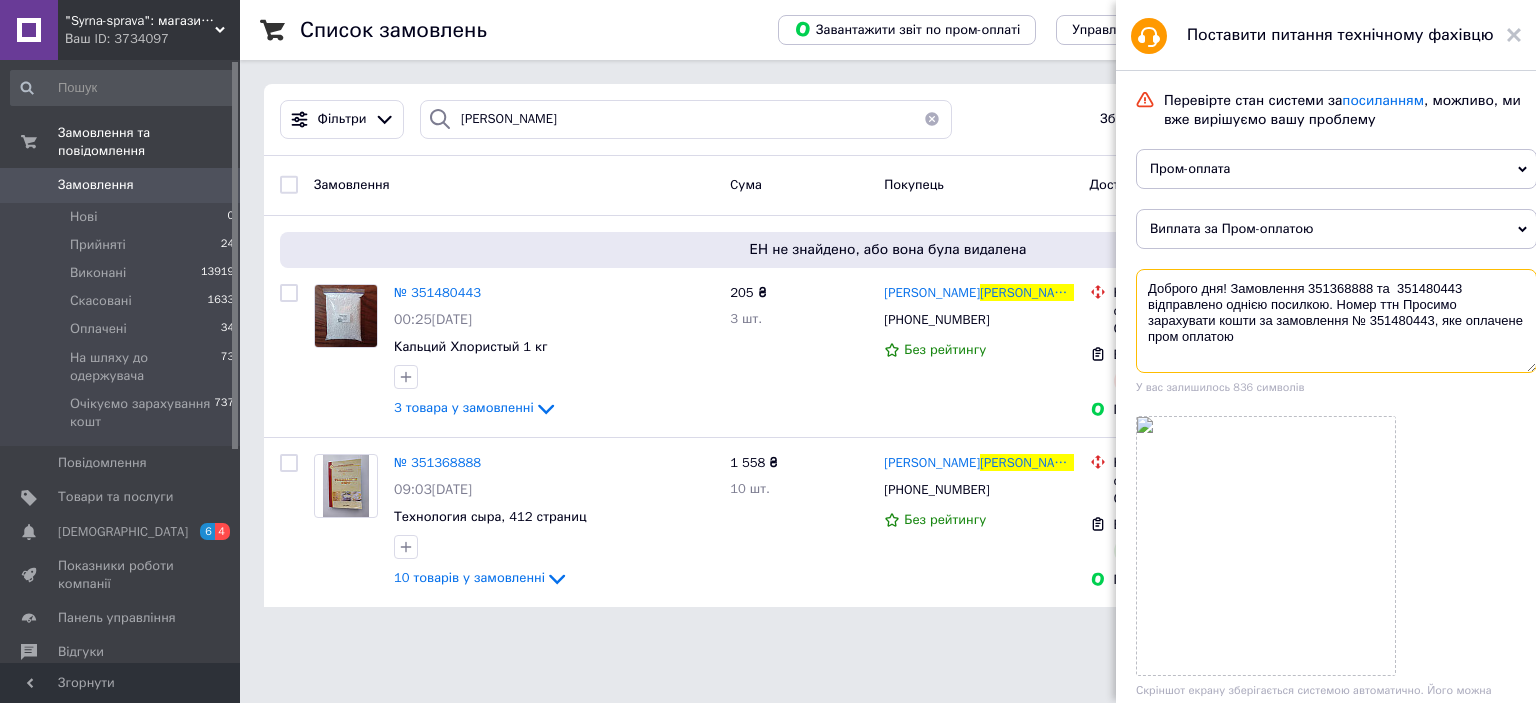 click on "Доброго дня! Замовлення 351368888 та  351480443 відправлено однією посилкою. Номер ттн Просимо зарахувати кошти за замовлення № 351480443, яке оплачене пром оплатою" at bounding box center (1336, 321) 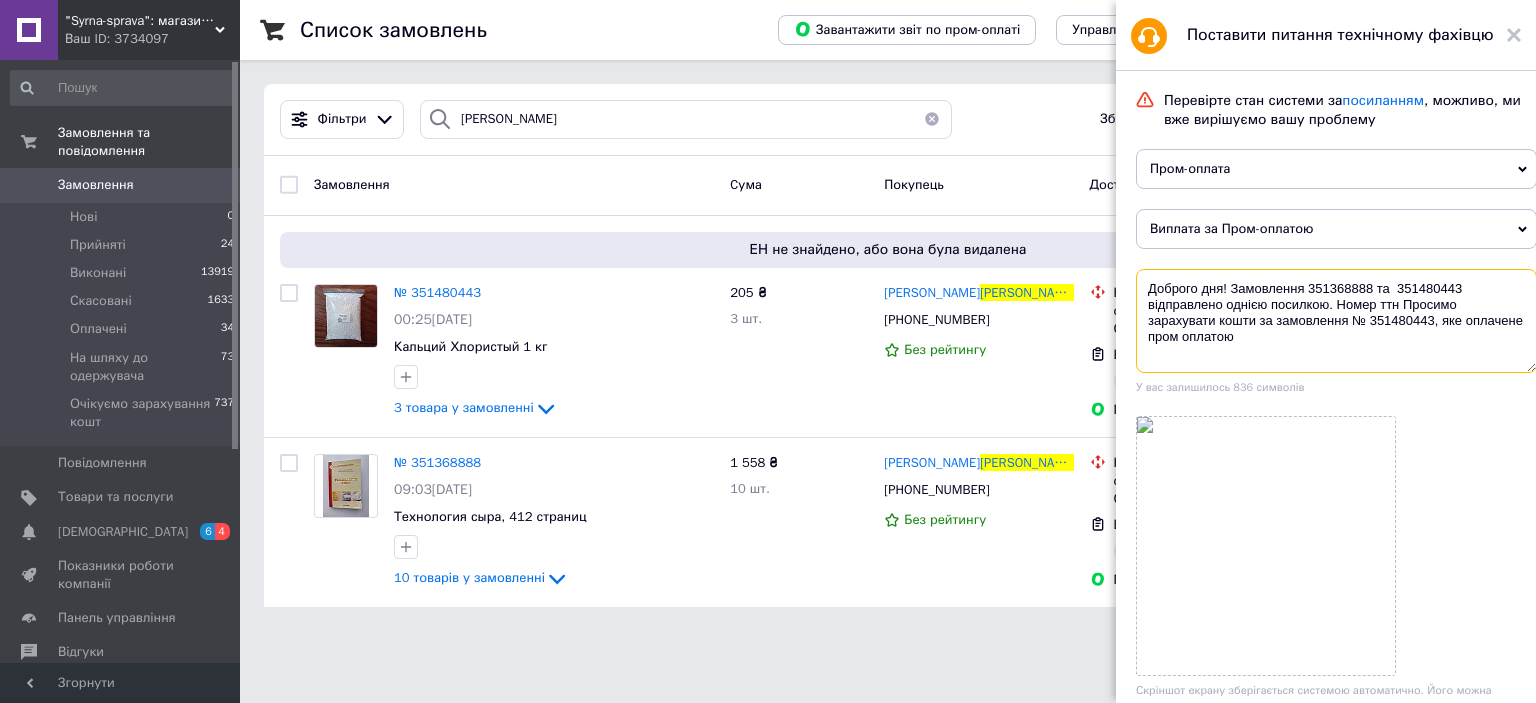 paste on "20451200376024" 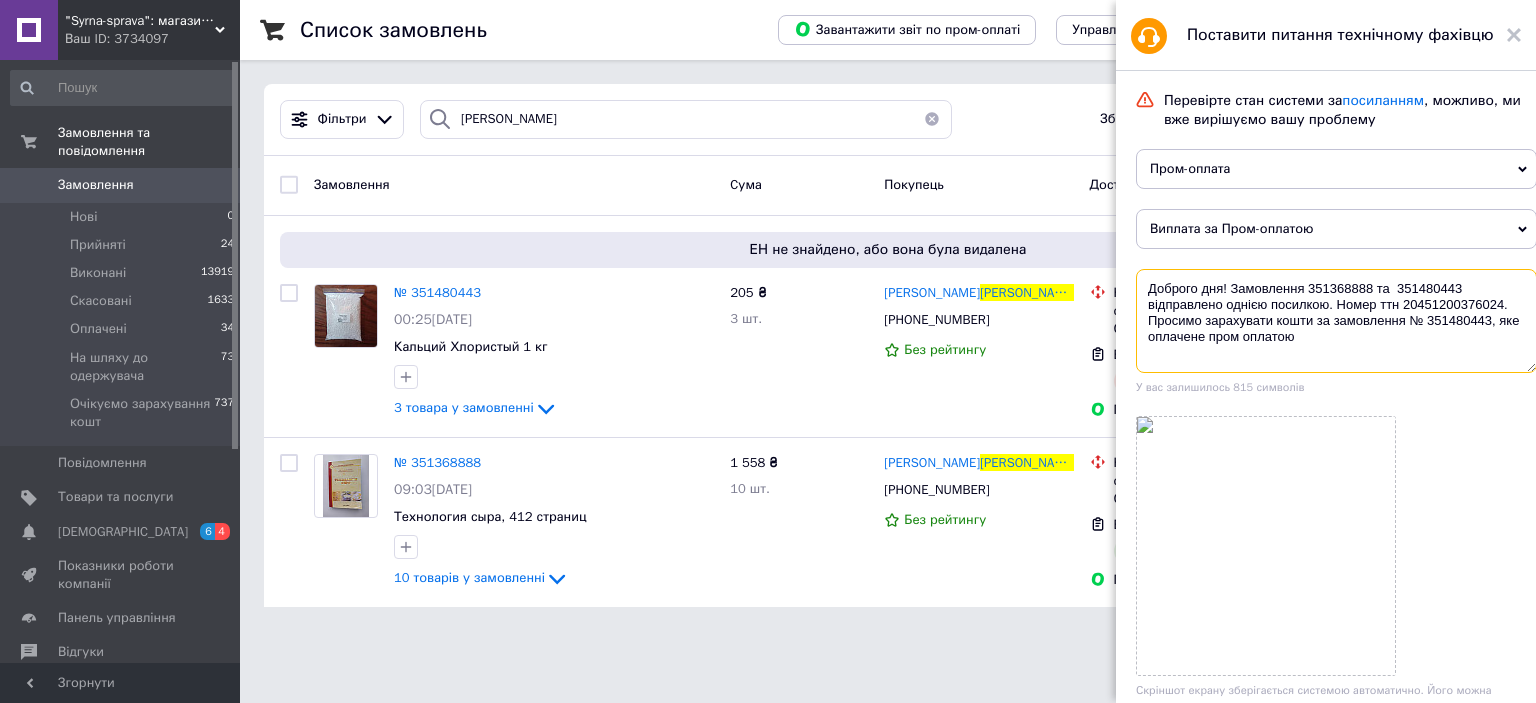 click on "Доброго дня! Замовлення 351368888 та  351480443 відправлено однією посилкою. Номер ттн 20451200376024.      Просимо зарахувати кошти за замовлення № 351480443, яке оплачене пром оплатою" at bounding box center (1336, 321) 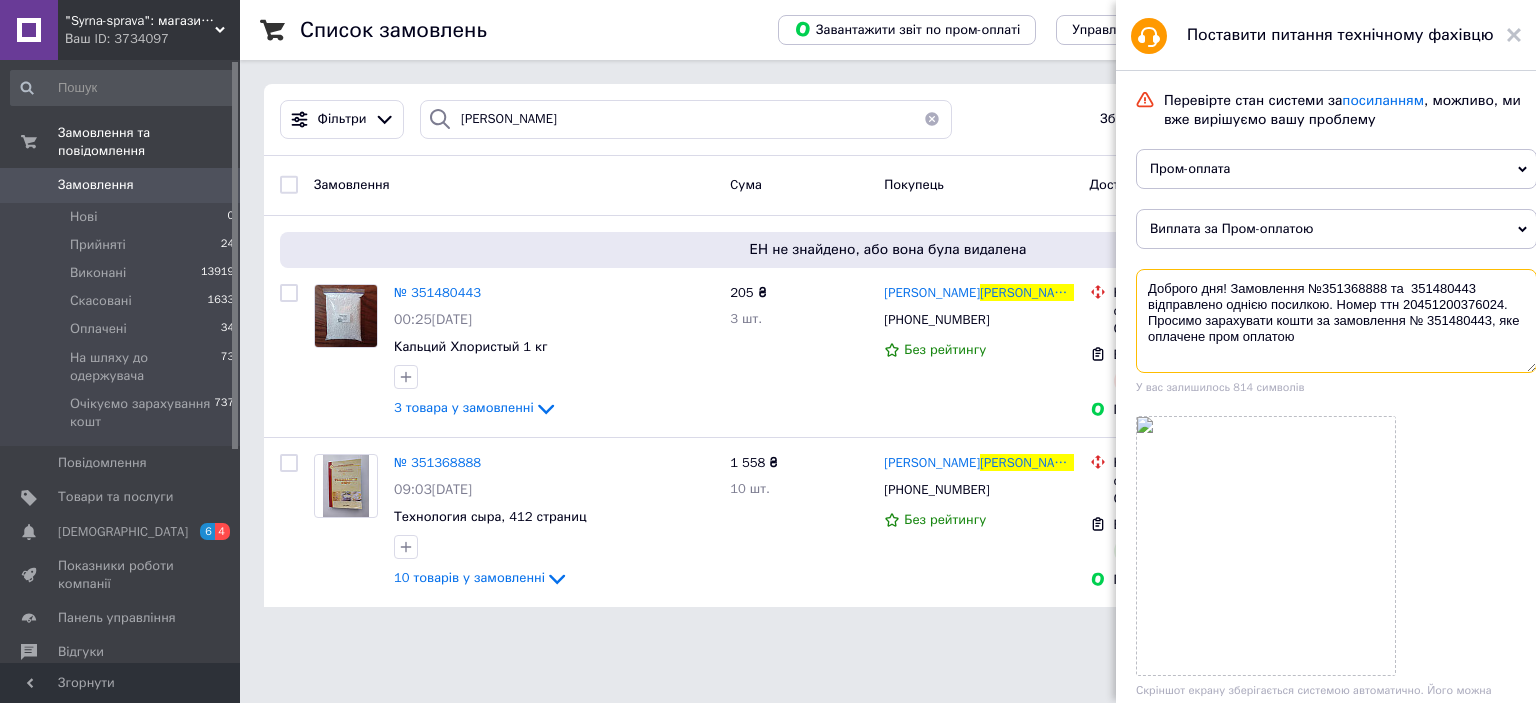 click on "Доброго дня! Замовлення №351368888 та  351480443 відправлено однією посилкою. Номер ттн 20451200376024.      Просимо зарахувати кошти за замовлення № 351480443, яке оплачене пром оплатою" at bounding box center [1336, 321] 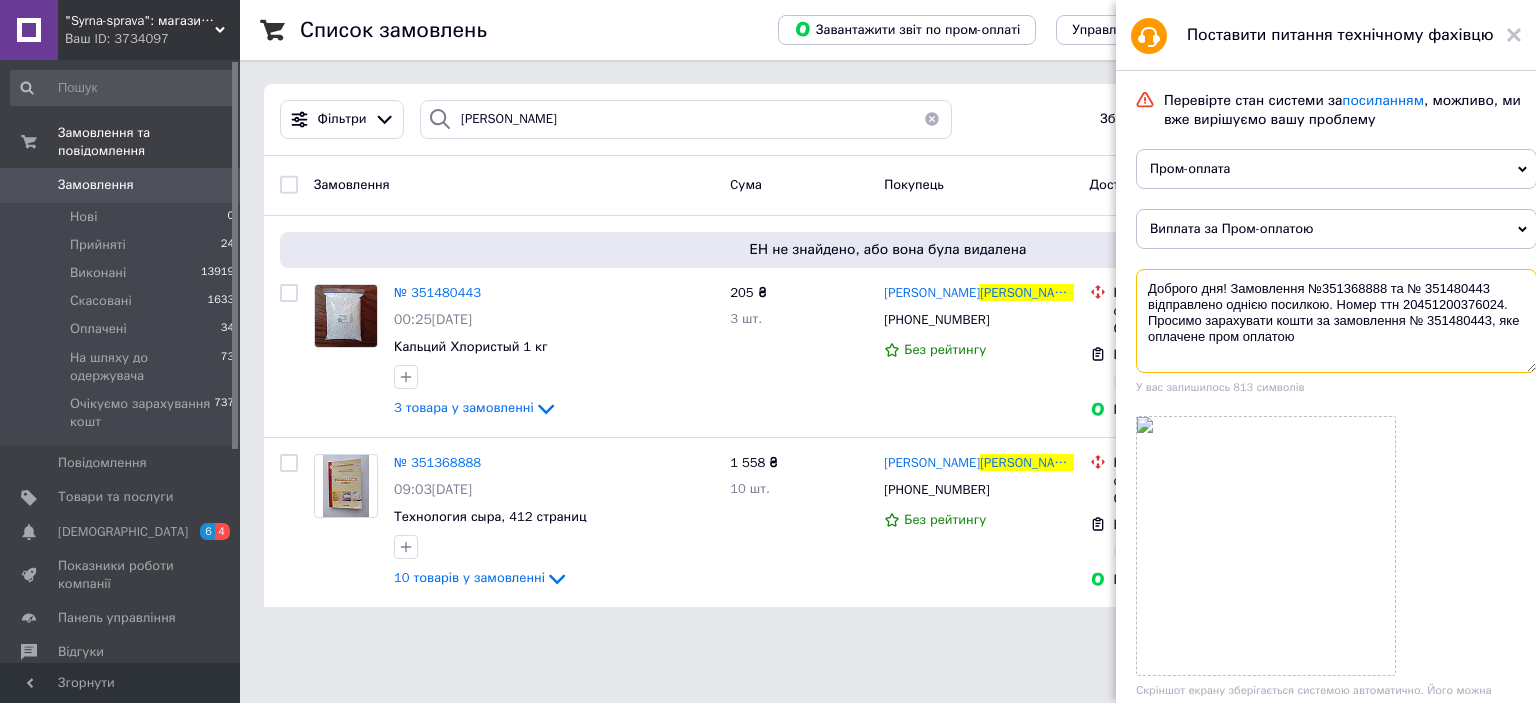 click on "Доброго дня! Замовлення №351368888 та № 351480443 відправлено однією посилкою. Номер ттн 20451200376024.      Просимо зарахувати кошти за замовлення № 351480443, яке оплачене пром оплатою" at bounding box center (1336, 321) 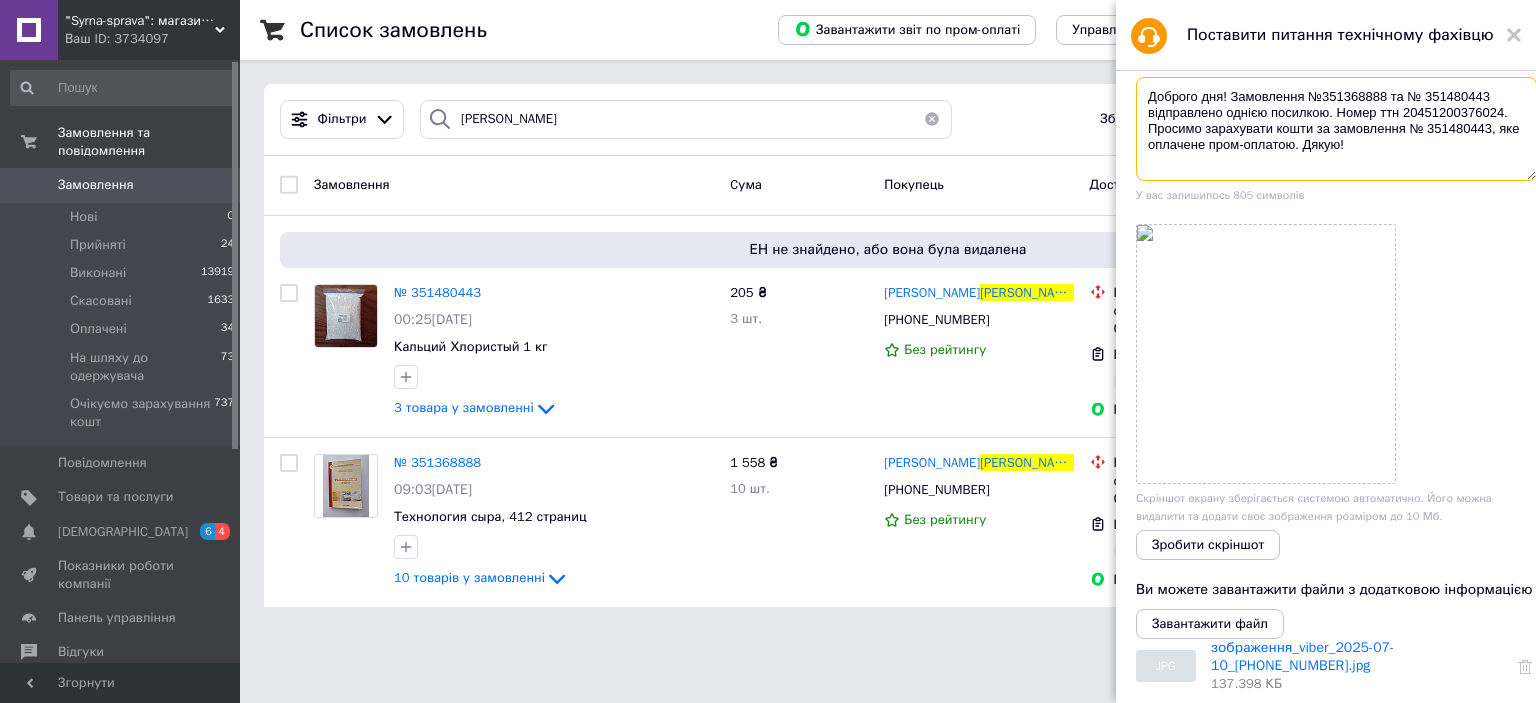 scroll, scrollTop: 438, scrollLeft: 0, axis: vertical 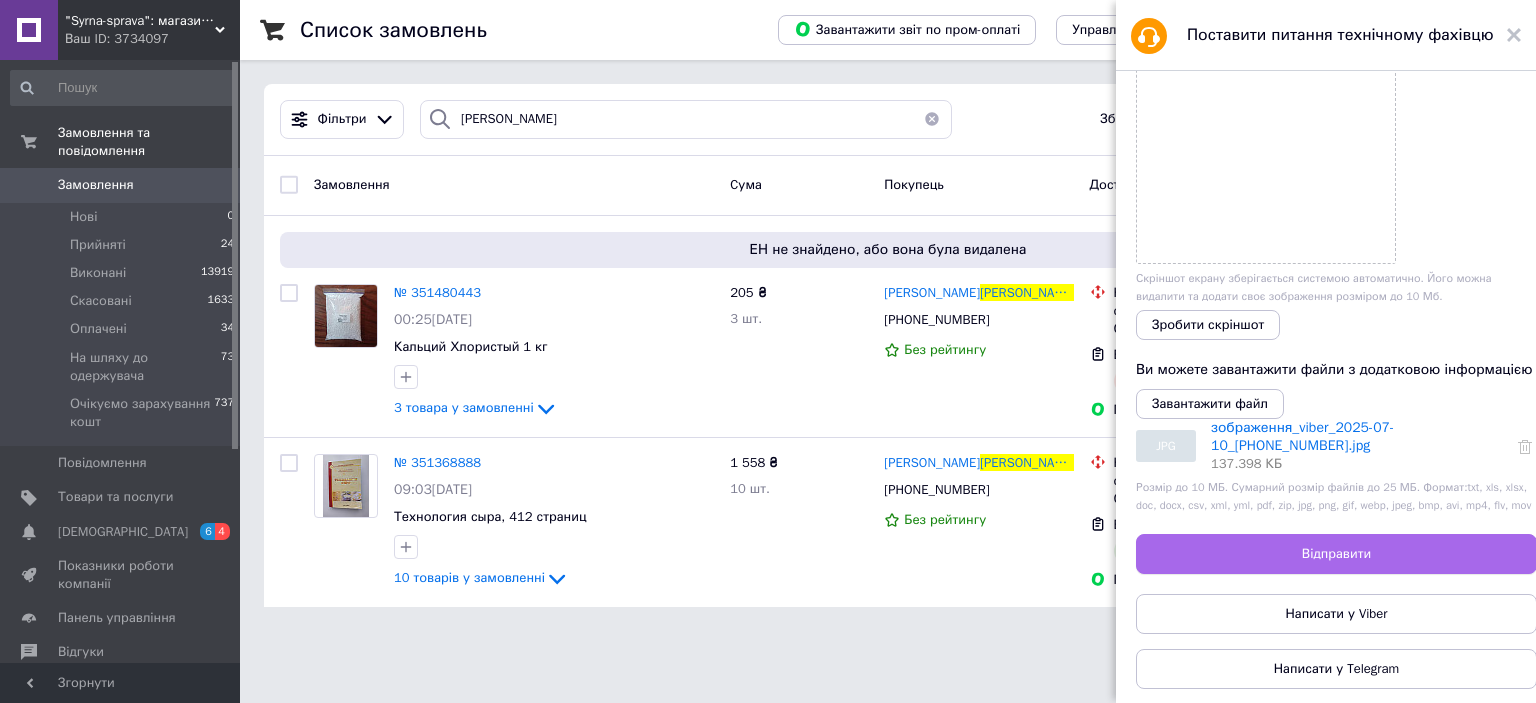 type on "Доброго дня! Замовлення №351368888 та № 351480443 відправлено однією посилкою. Номер ттн 20451200376024.      Просимо зарахувати кошти за замовлення № 351480443, яке оплачене пром-оплатою. Дякую!" 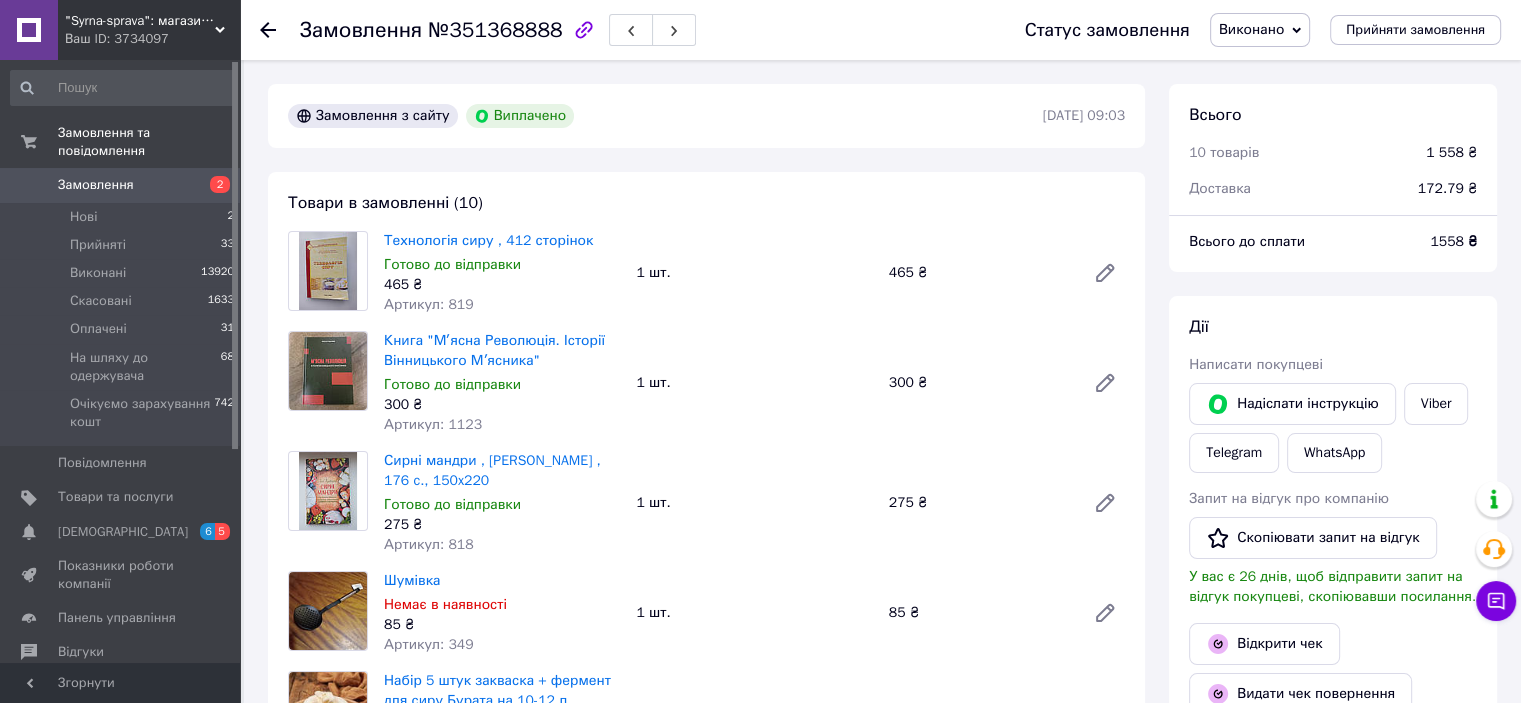 scroll, scrollTop: 300, scrollLeft: 0, axis: vertical 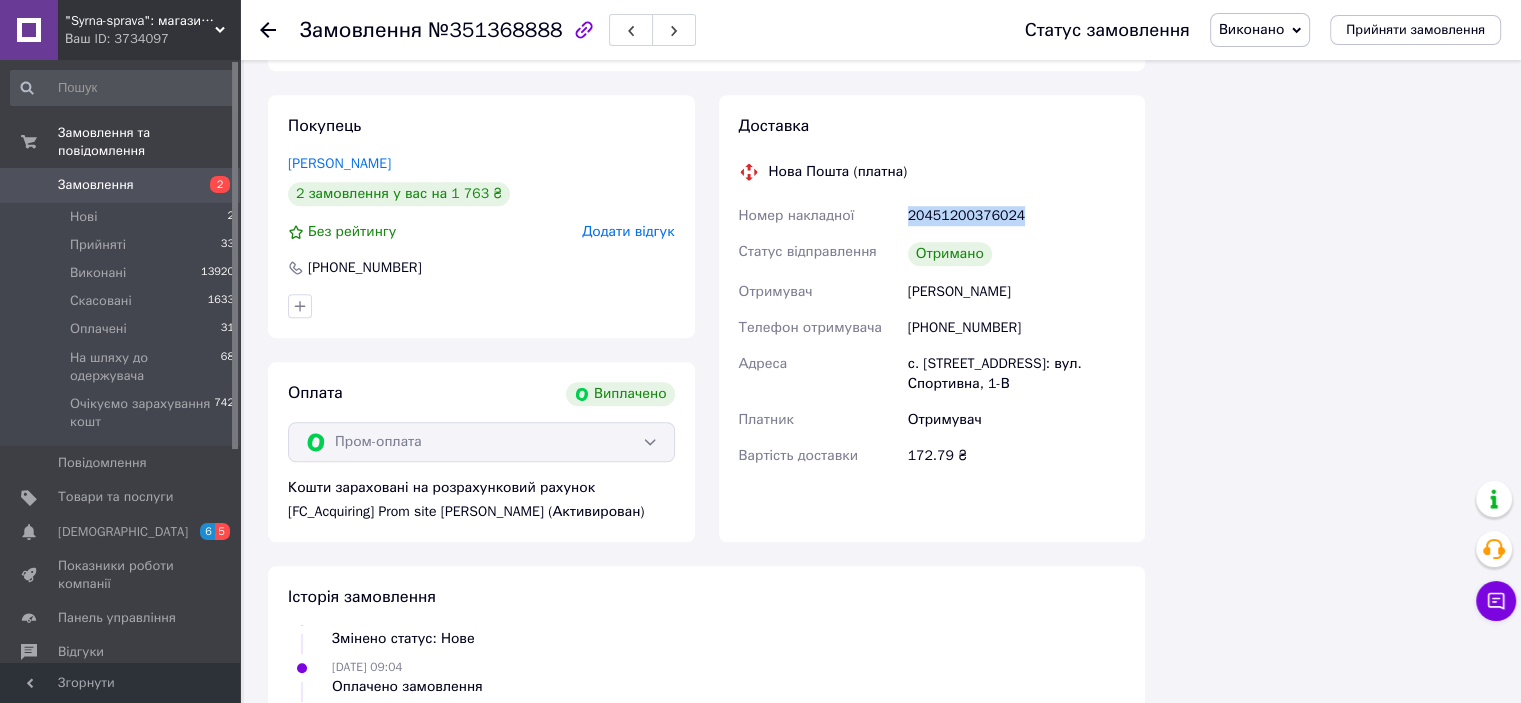 drag, startPoint x: 908, startPoint y: 156, endPoint x: 1020, endPoint y: 167, distance: 112.53888 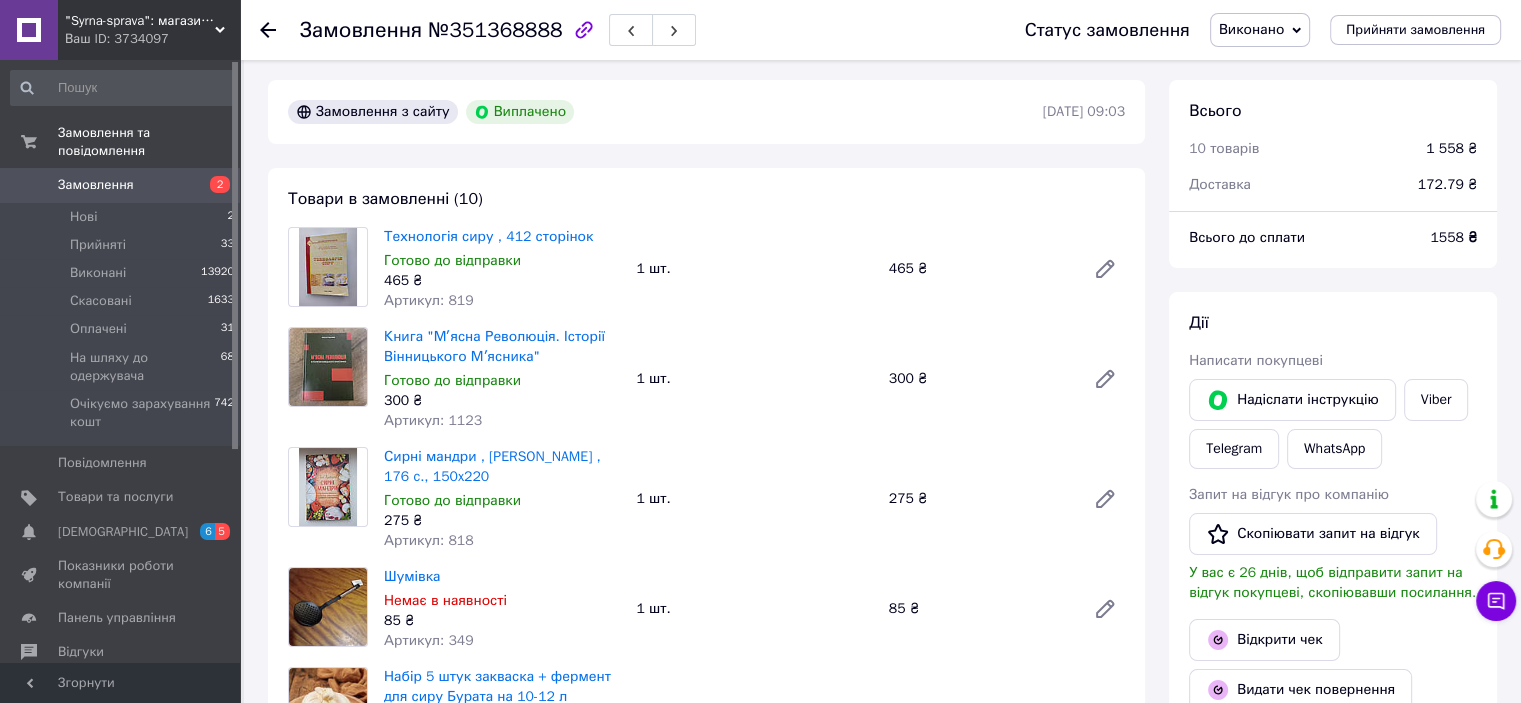 scroll, scrollTop: 0, scrollLeft: 0, axis: both 